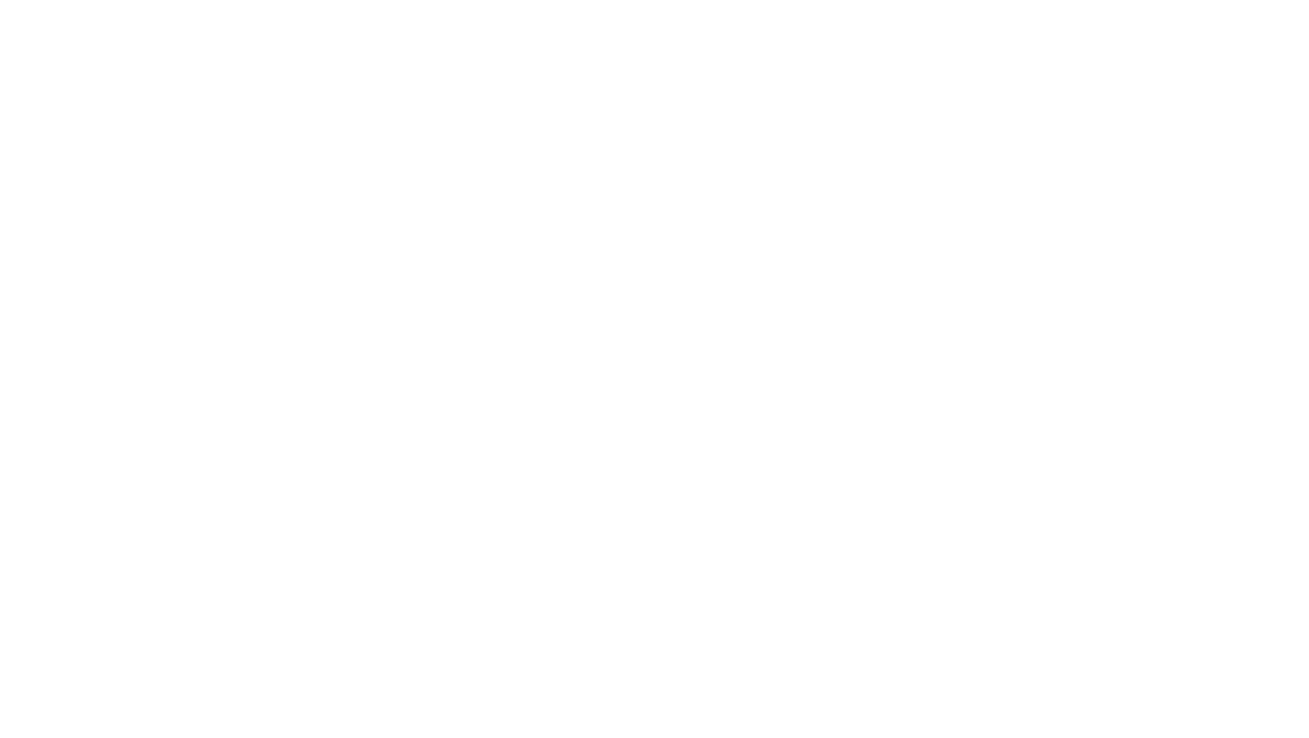 scroll, scrollTop: 0, scrollLeft: 0, axis: both 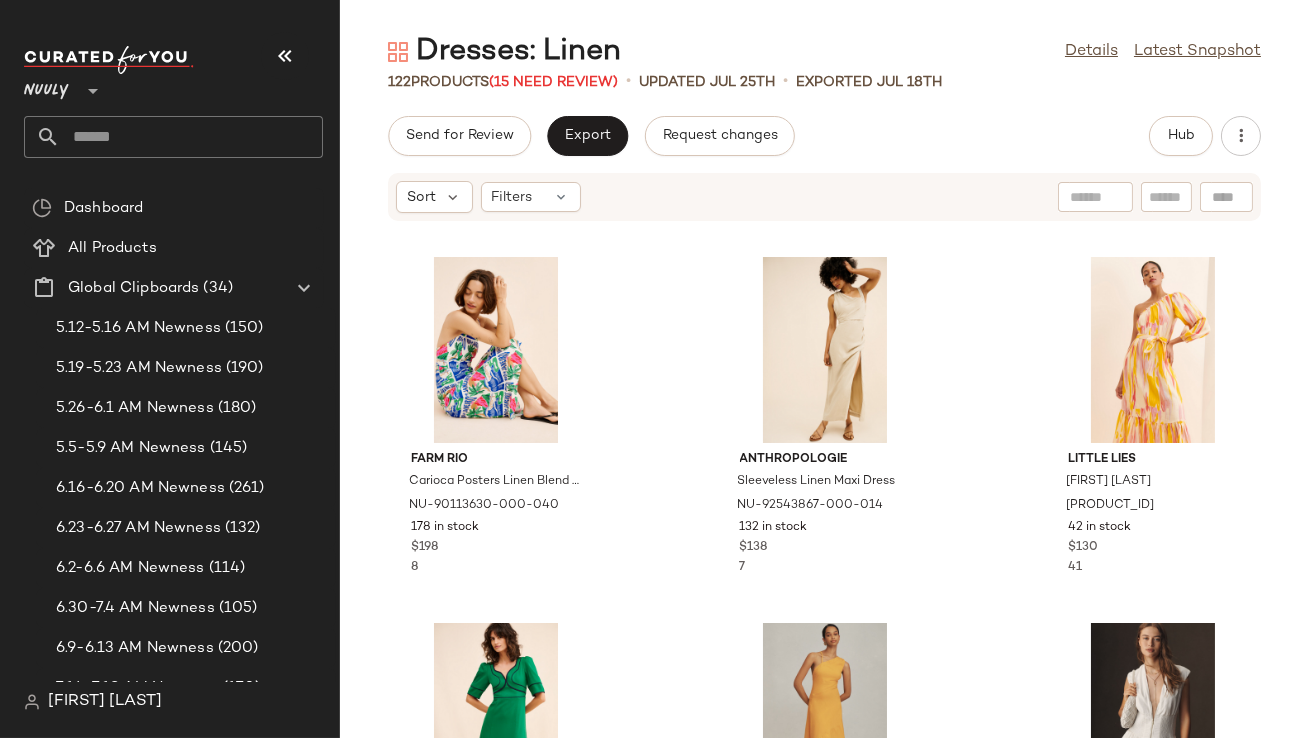 click at bounding box center [285, 56] 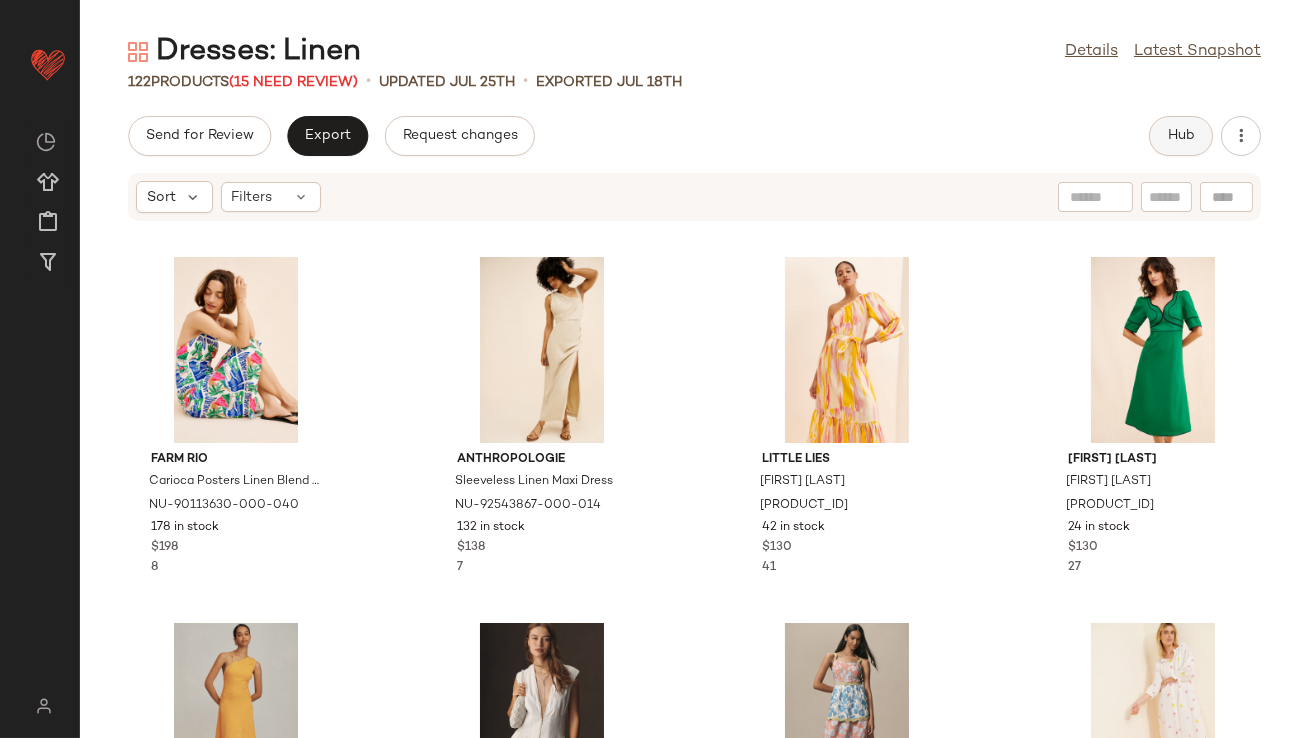click on "Hub" at bounding box center (1181, 136) 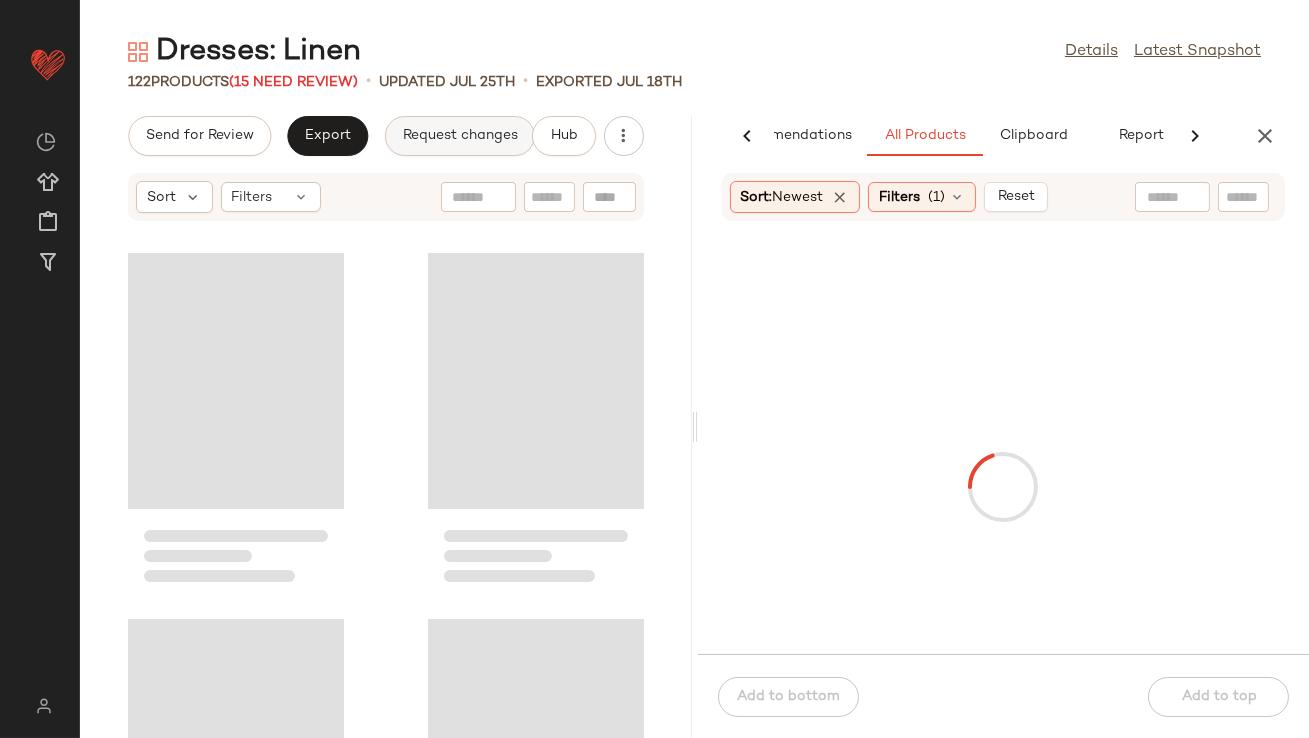 scroll, scrollTop: 0, scrollLeft: 112, axis: horizontal 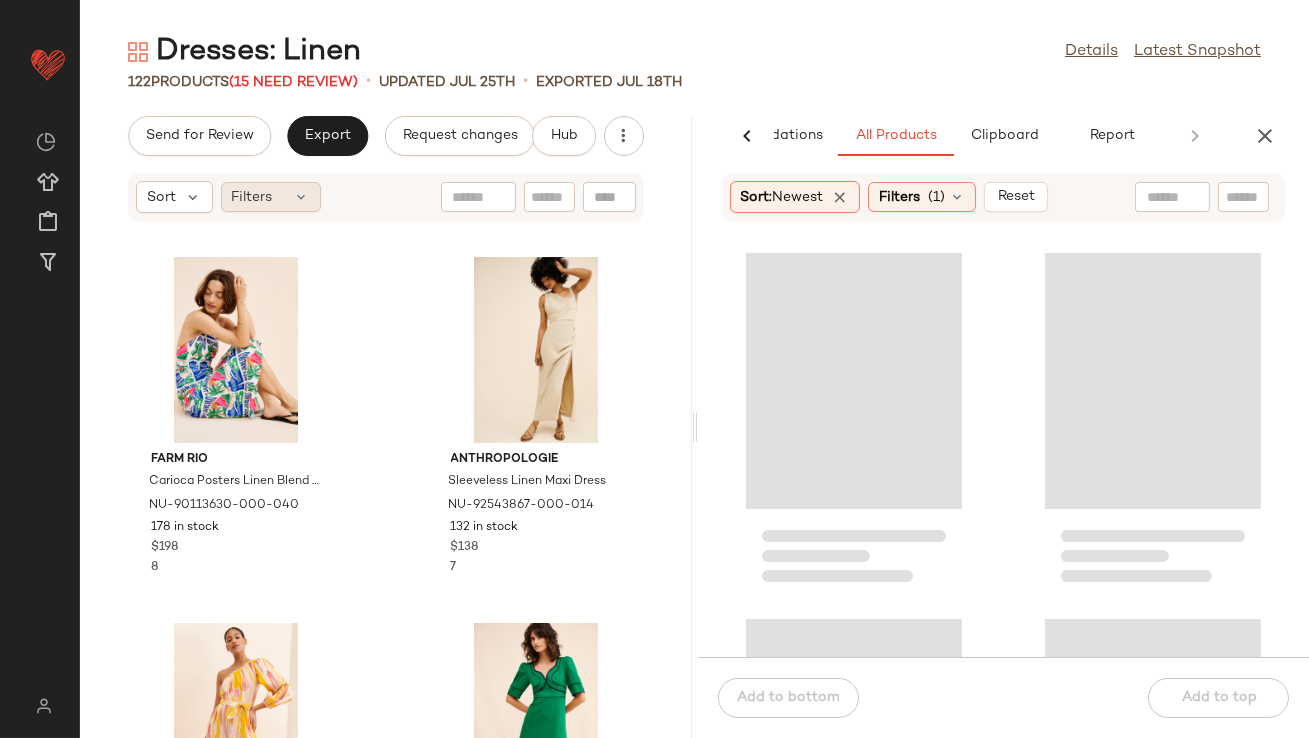 click at bounding box center (302, 197) 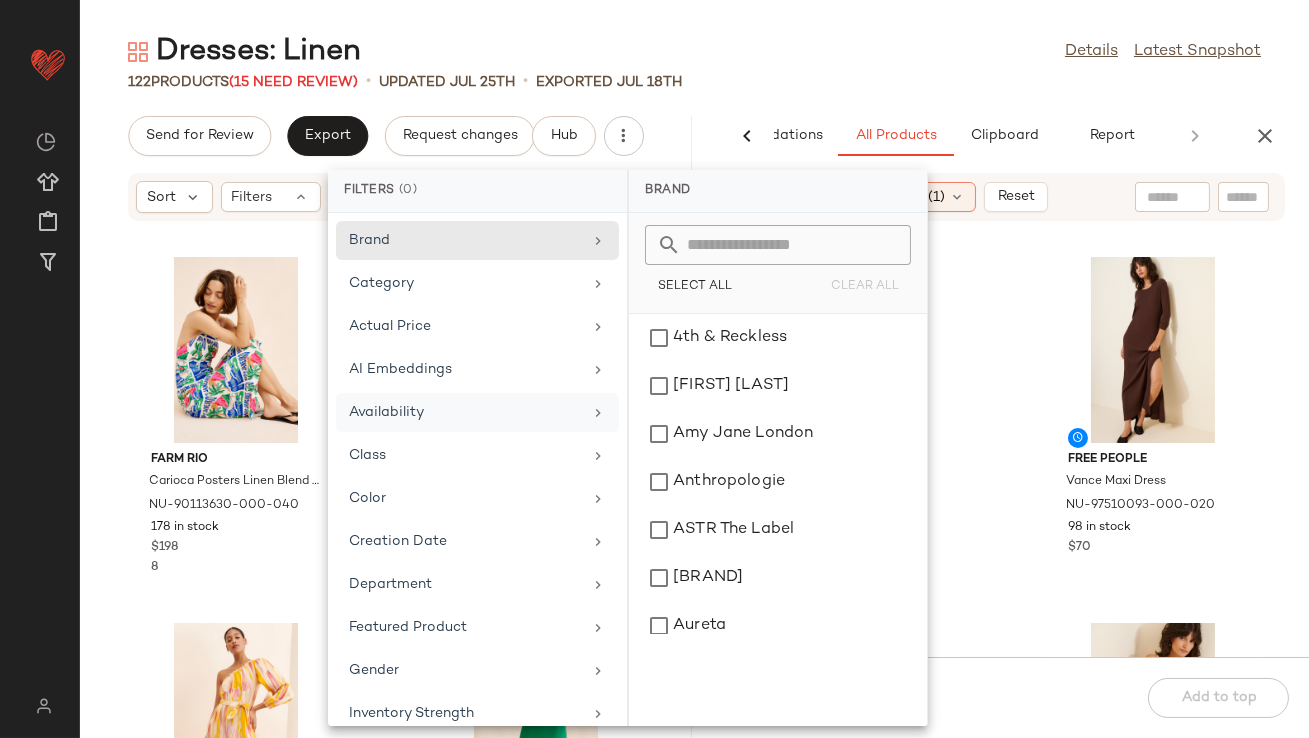 click on "Availability" at bounding box center [465, 412] 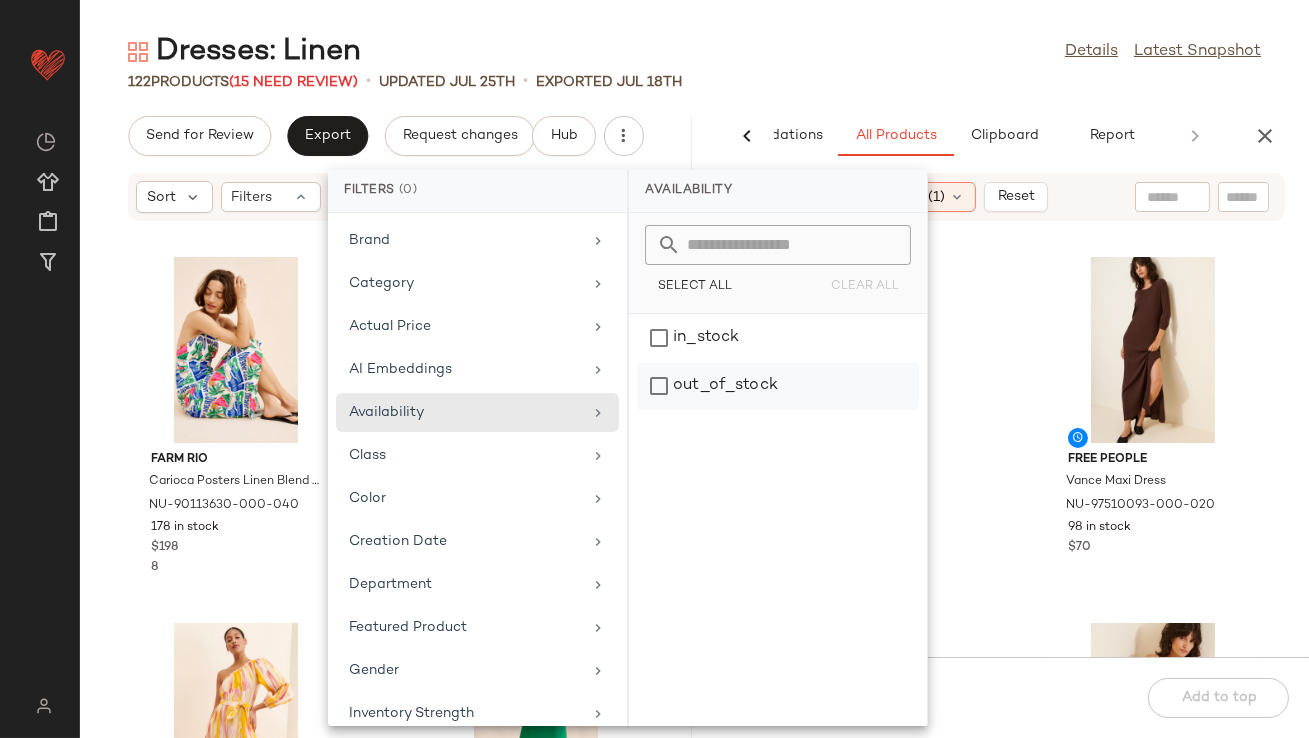 click on "out_of_stock" 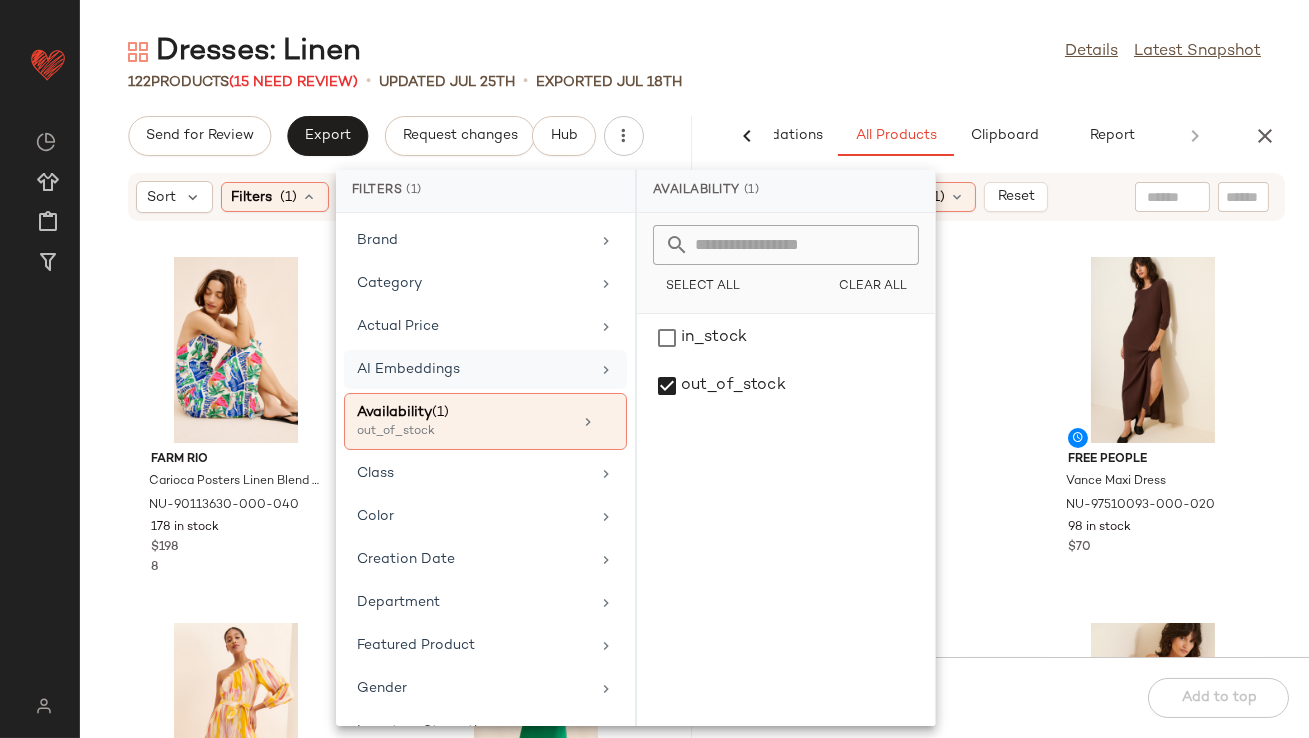 click on "AI Embeddings" 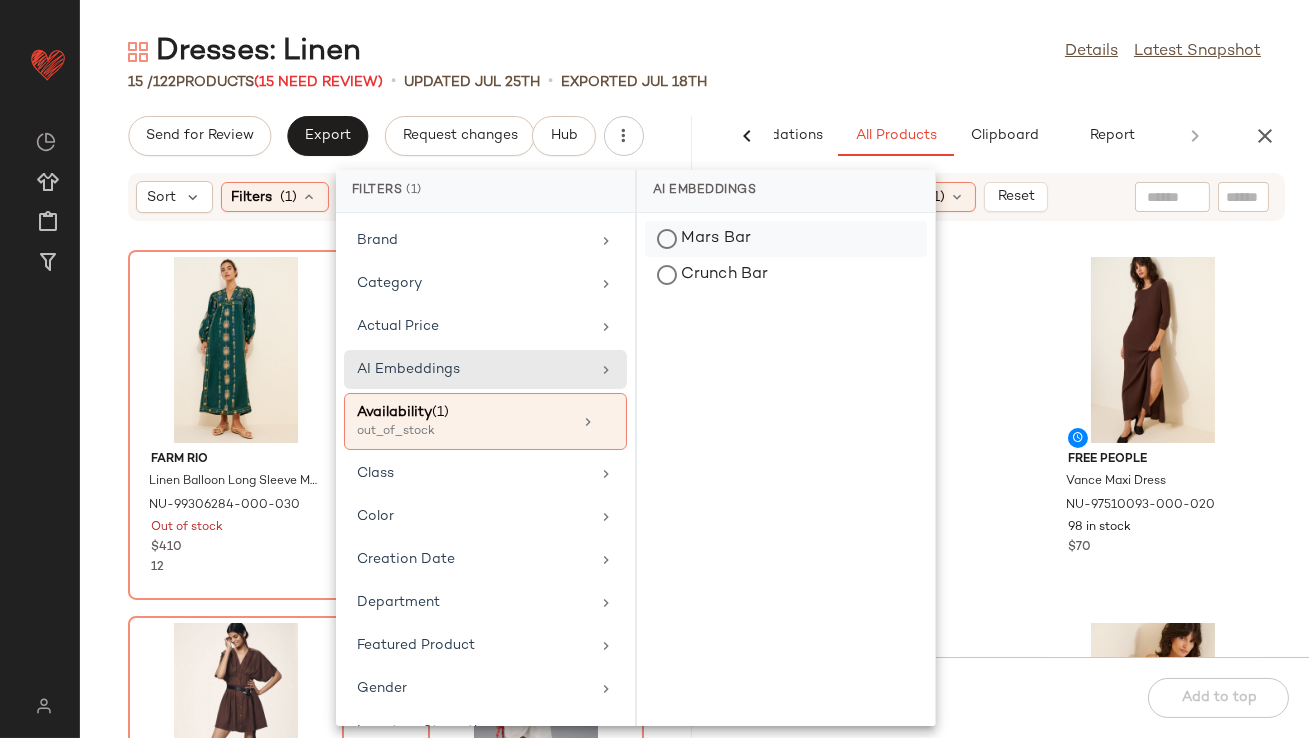 click on "Mars Bar" 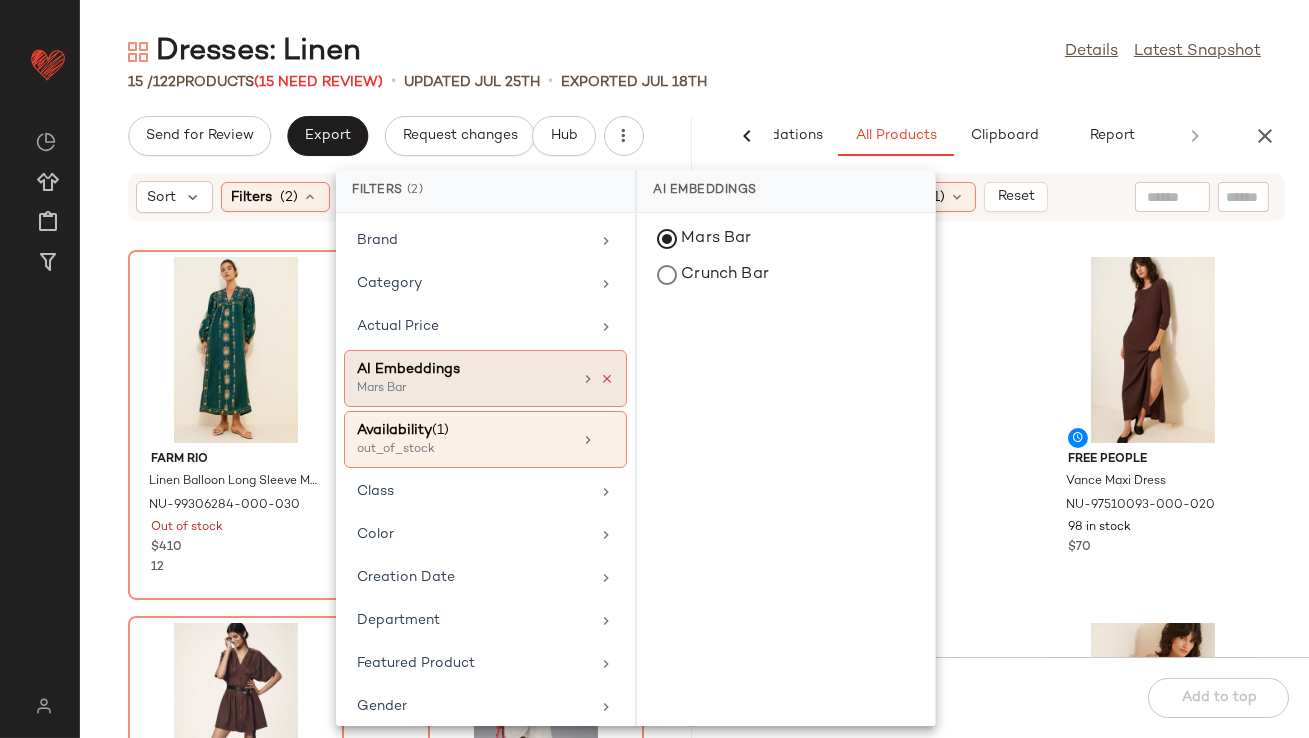 click at bounding box center [607, 379] 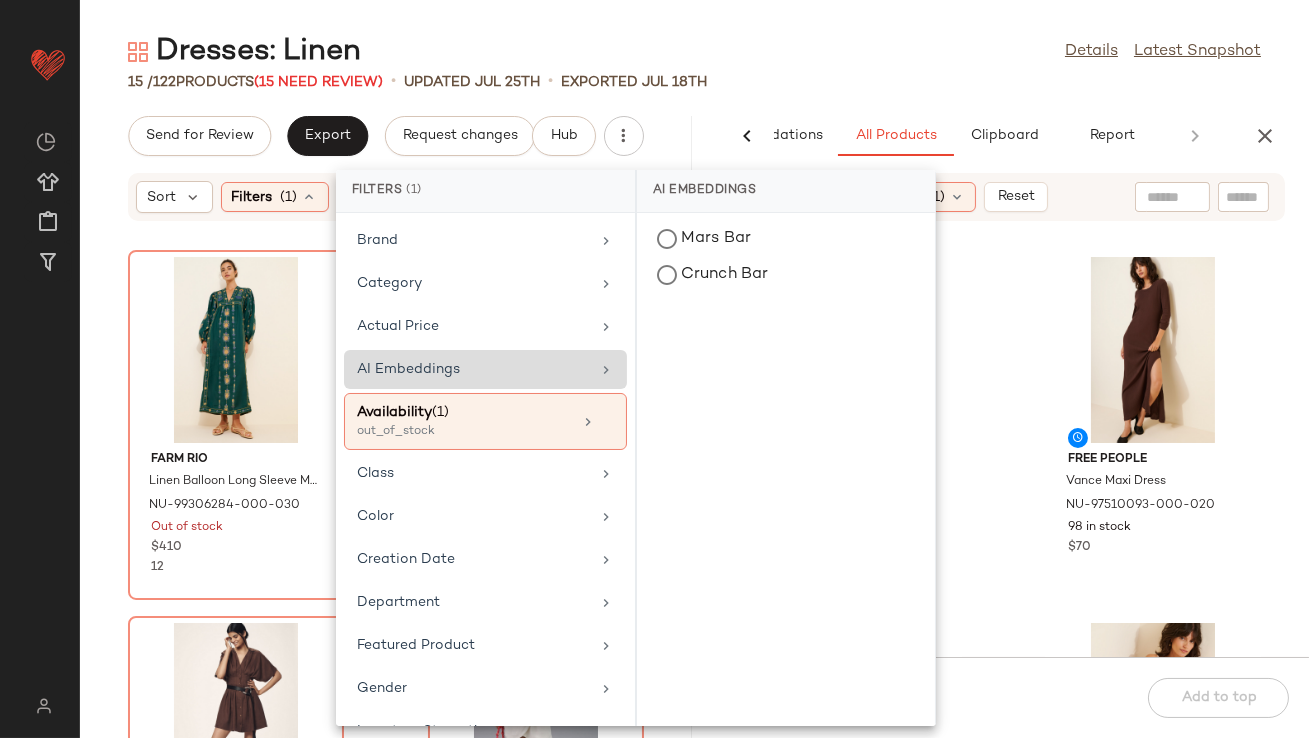 click on "Products • updated [MONTH] [DAY]th • Exported [MONTH] [DAY]th [BRAND] [LAST] [LAST] [LAST] [LAST] [PRODUCT] [ID] Out of stock $[PRICE] [NUMBER] [BRAND] [LAST] [LAST] [LAST] [ID] Out of stock $[PRICE] [NUMBER] [BRAND] [LAST] [LAST] [LAST] [ID] Out of stock $[PRICE] [NUMBER] [BRAND] [LAST] [LAST] [LAST] [ID] Out of stock $[PRICE] [NUMBER] [BRAND] [LAST] [LAST] [LAST] [ID] Out of stock $[PRICE] [NUMBER] [BRAND] [LAST] [LAST] [LAST] [ID] Out of stock $[PRICE] [NUMBER] [BRAND] [LAST] [LAST] [LAST] [ID] Out of stock $[PRICE] [NUMBER]" 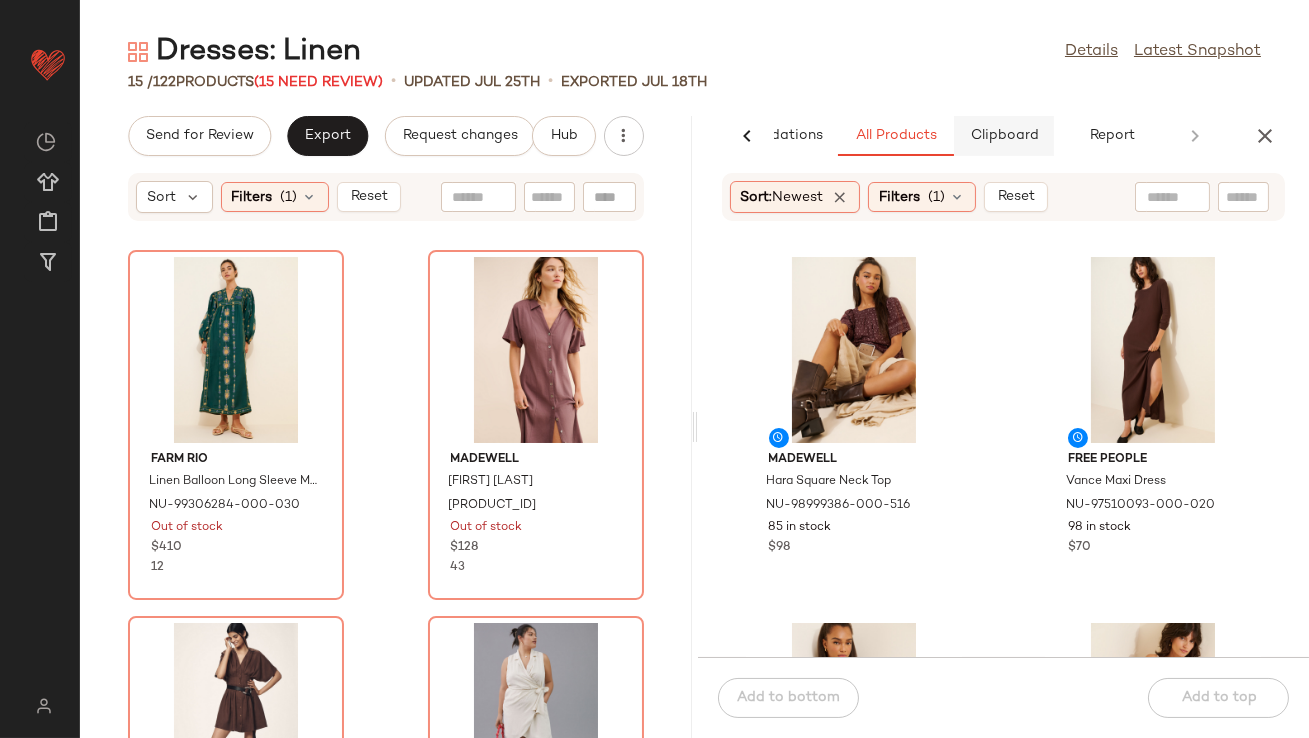 click on "Clipboard" 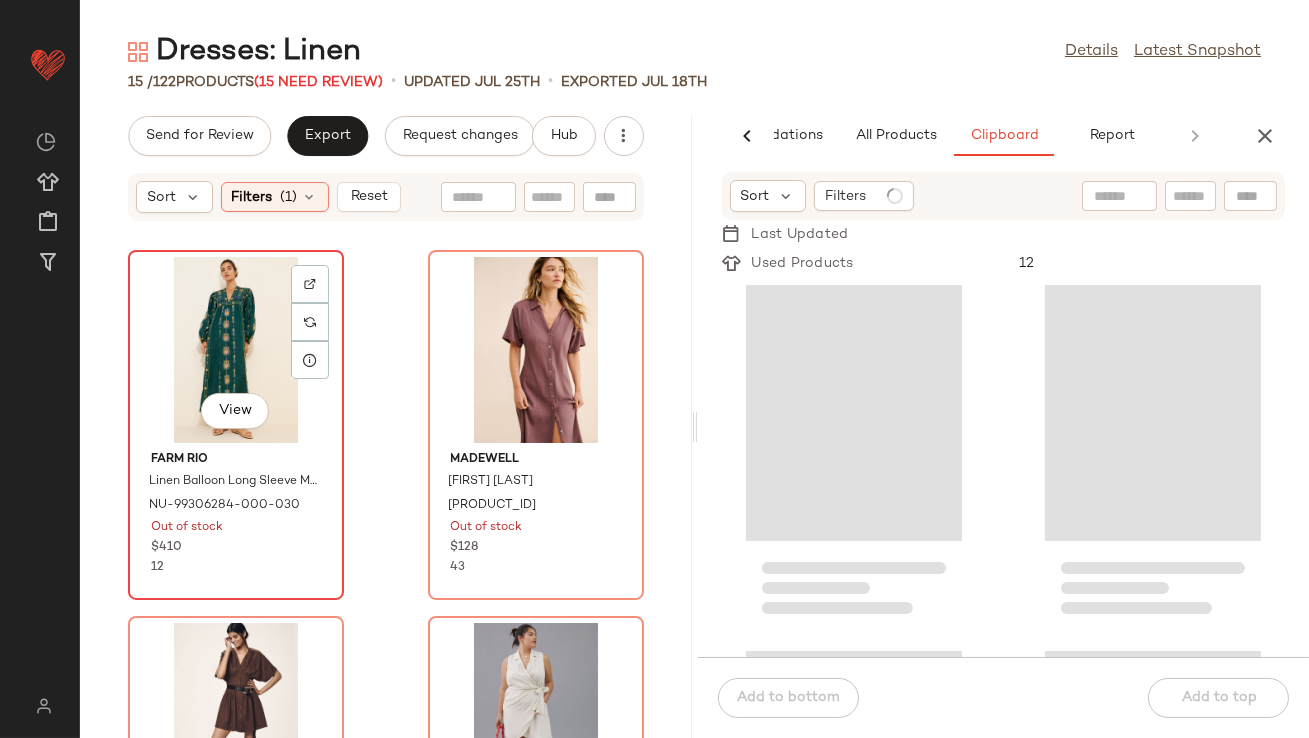 click on "View" 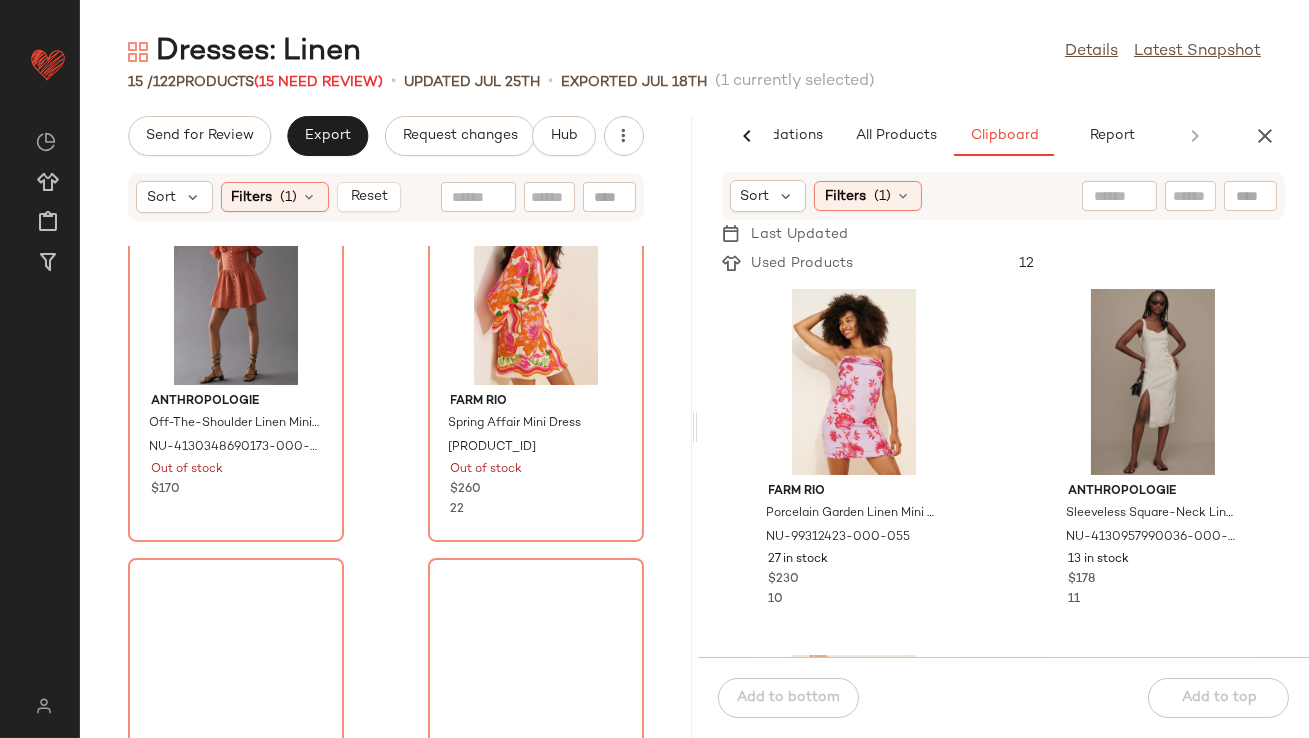 scroll, scrollTop: 2439, scrollLeft: 0, axis: vertical 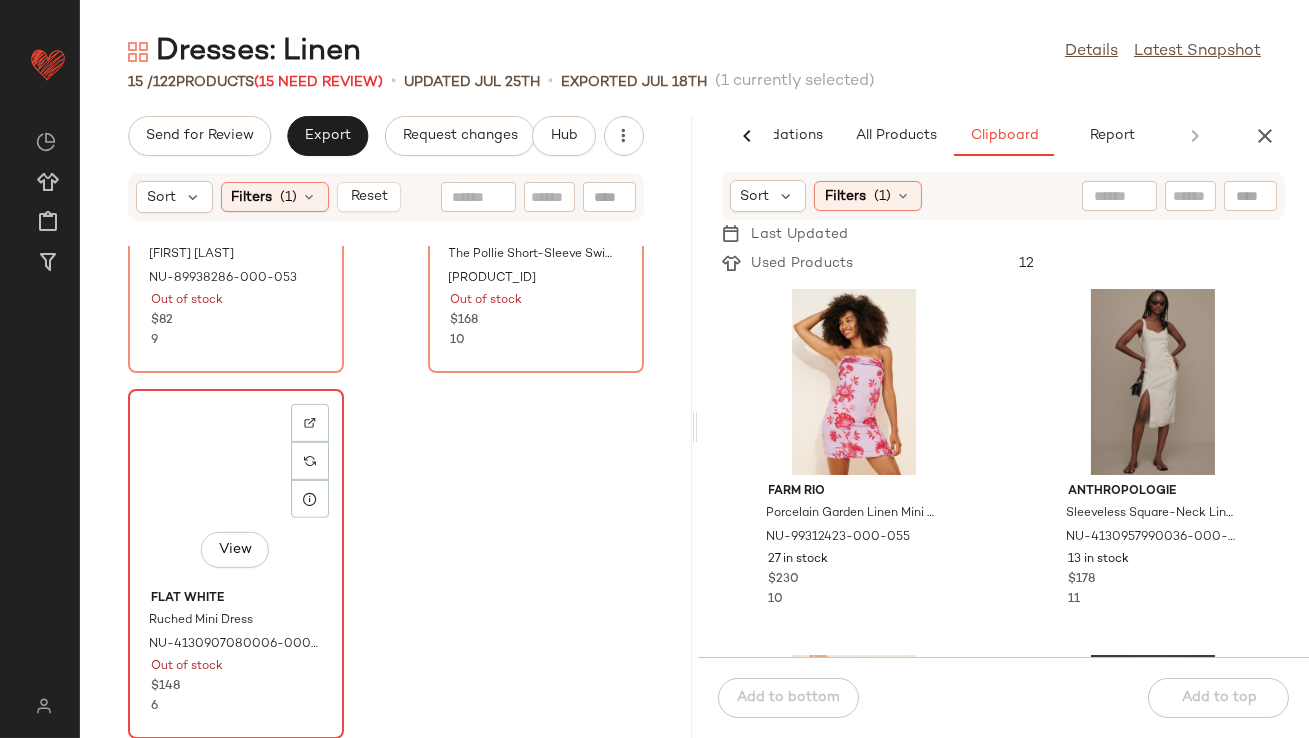 click on "View" 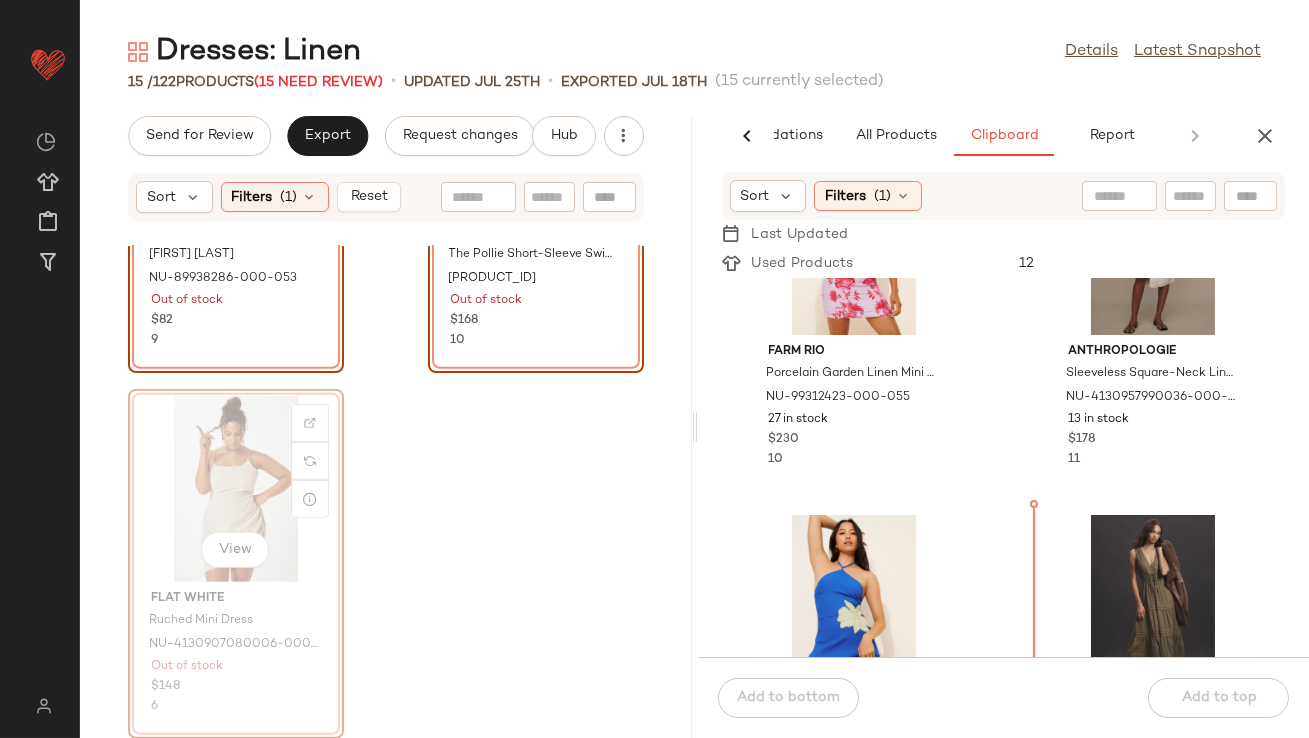 scroll, scrollTop: 150, scrollLeft: 0, axis: vertical 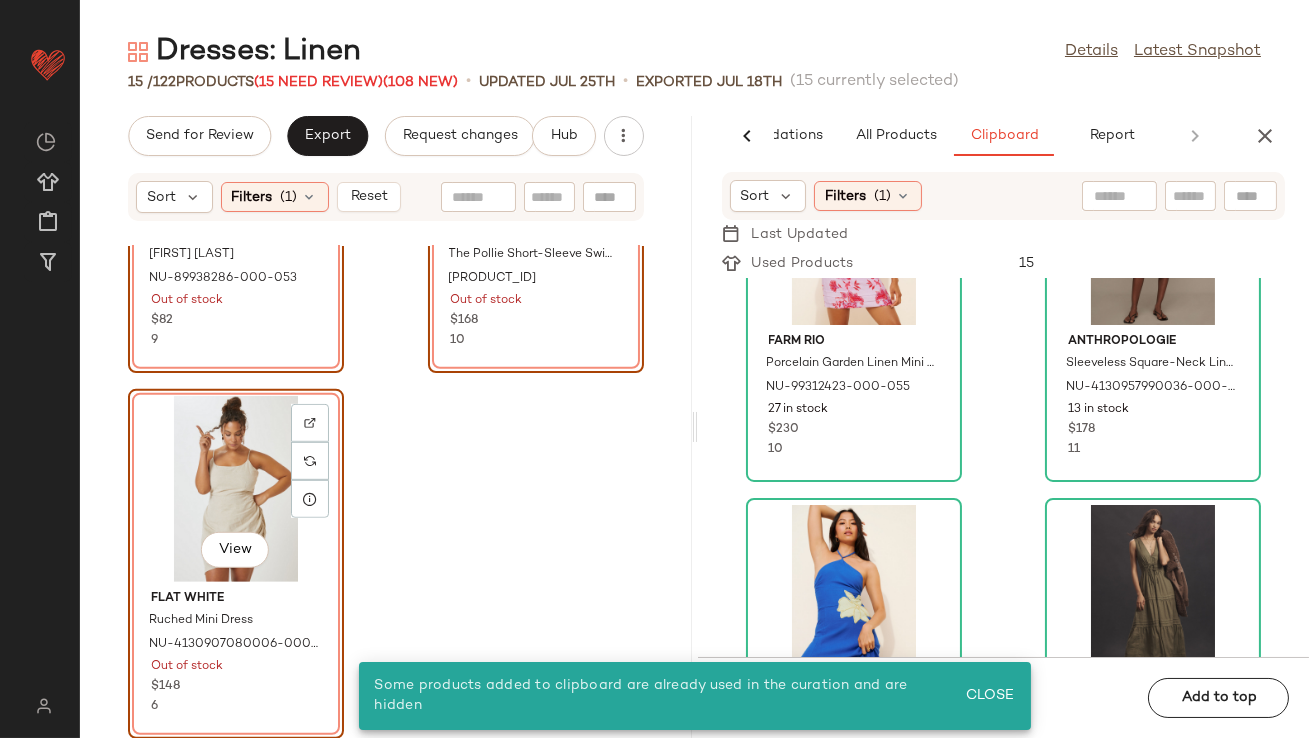 click on "View" 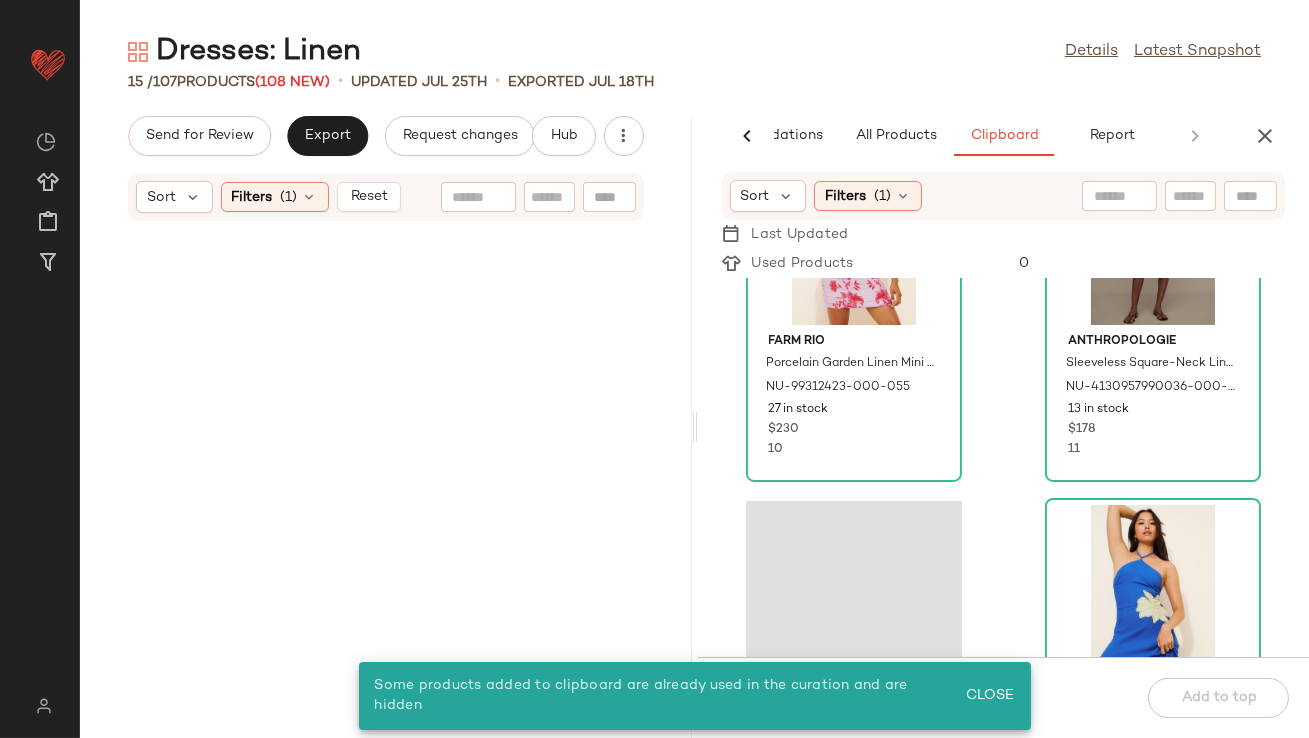 scroll, scrollTop: 0, scrollLeft: 0, axis: both 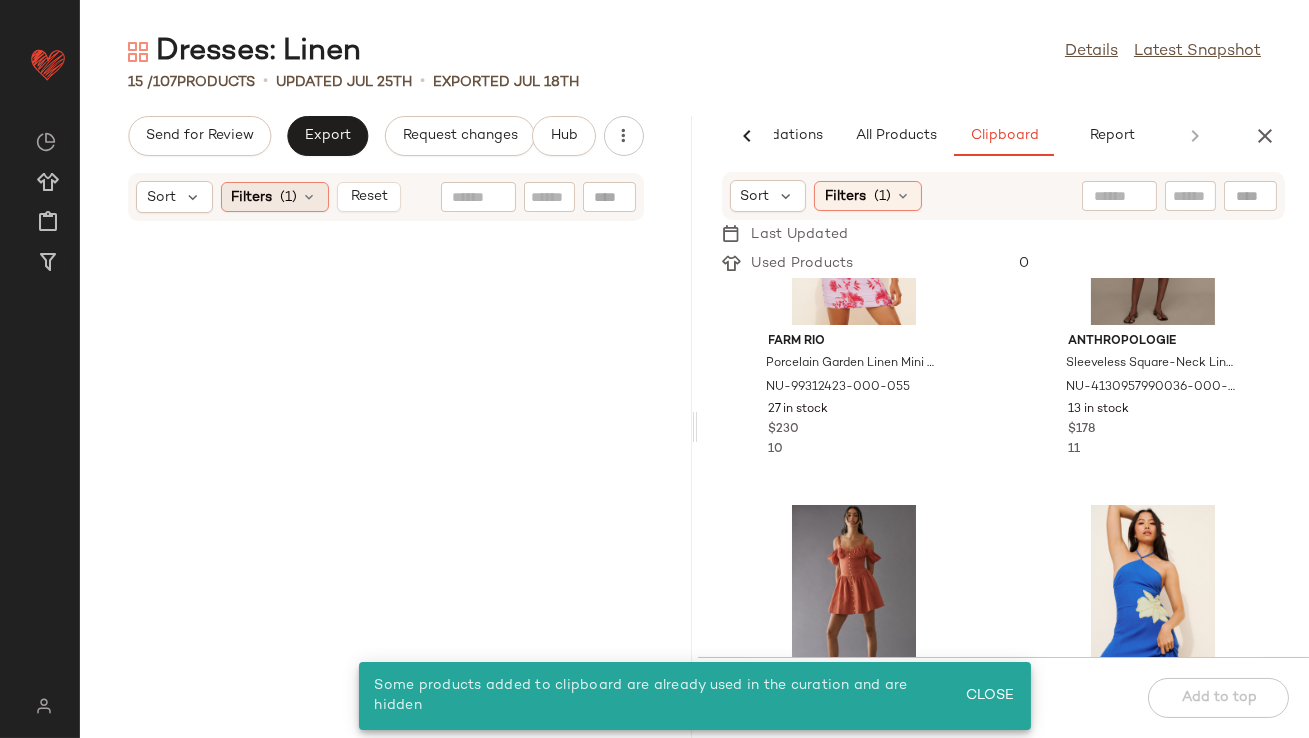 click at bounding box center [310, 197] 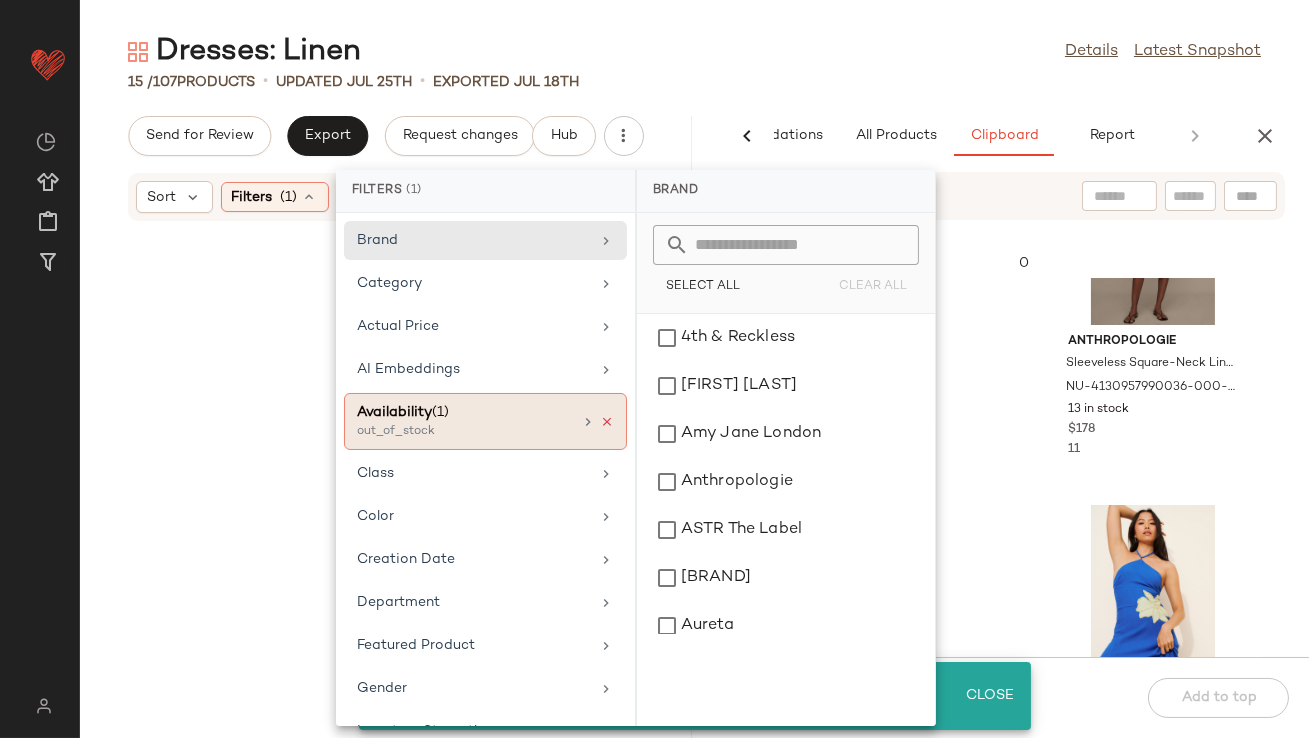 click at bounding box center [607, 422] 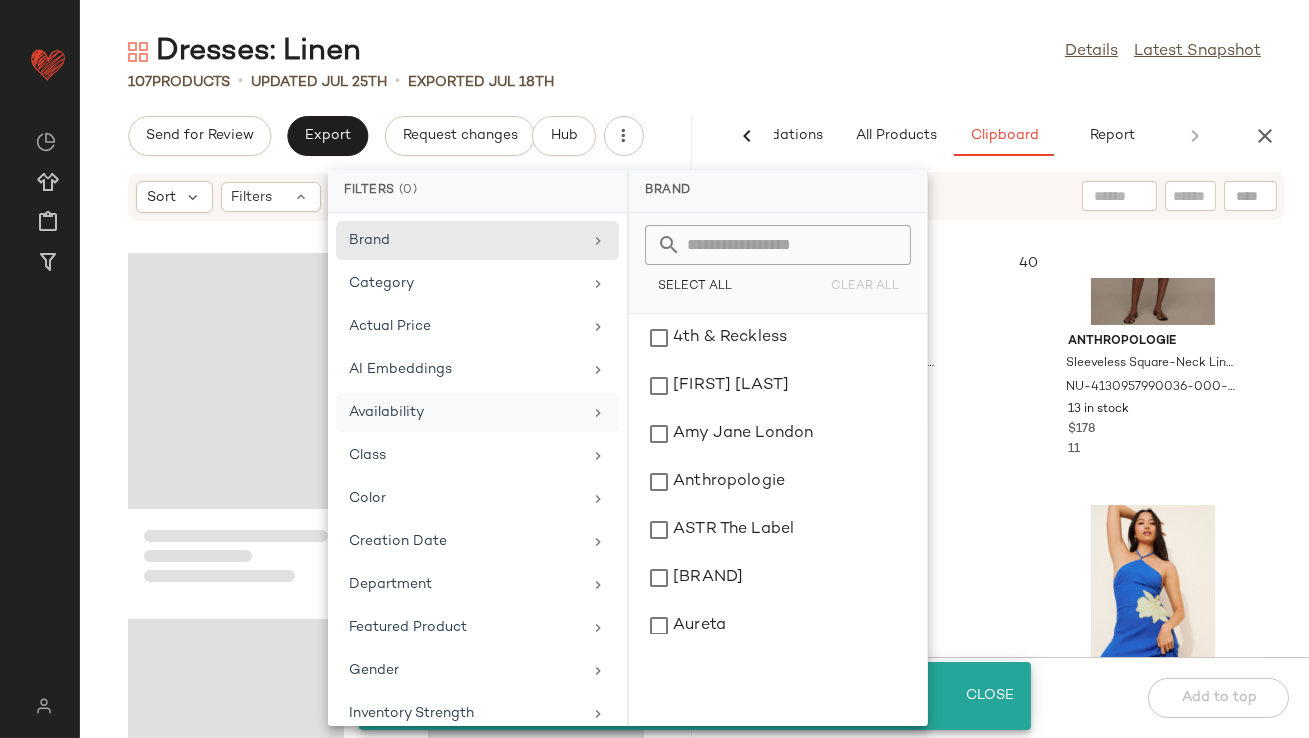 click 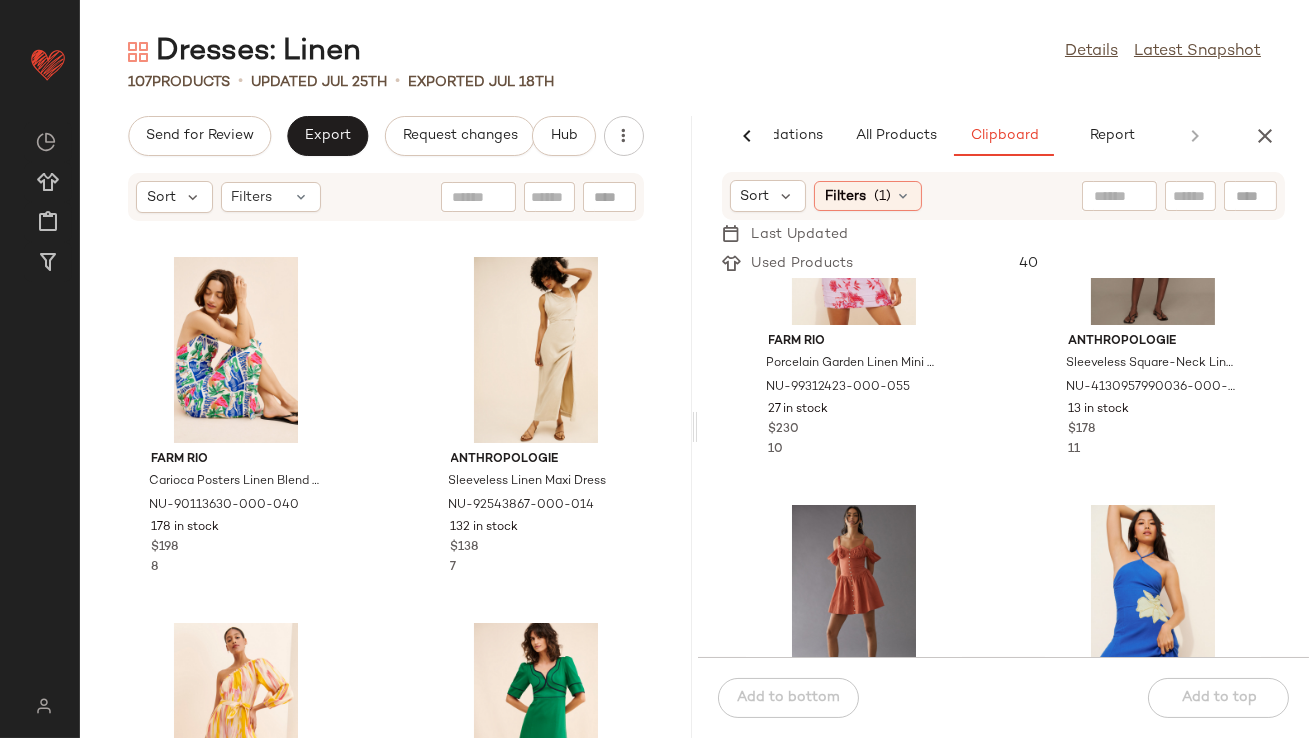 scroll, scrollTop: 0, scrollLeft: 0, axis: both 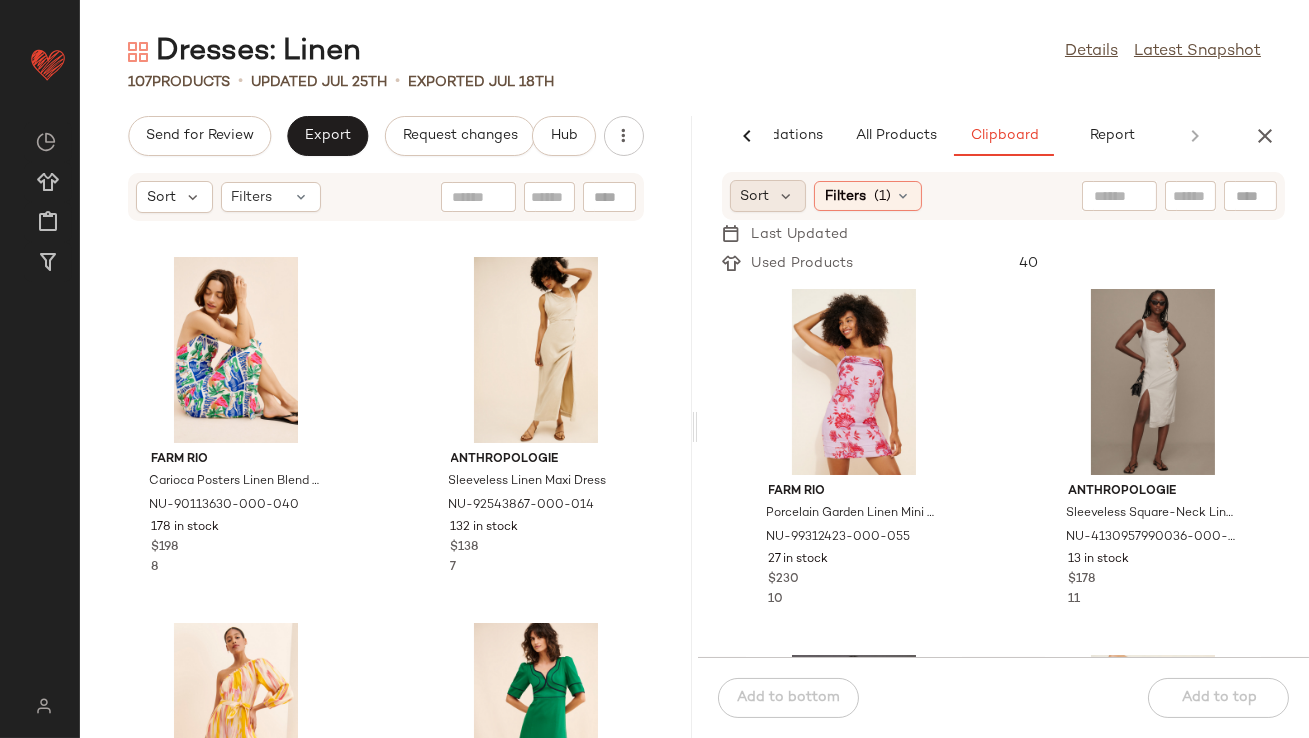 click on "Sort" 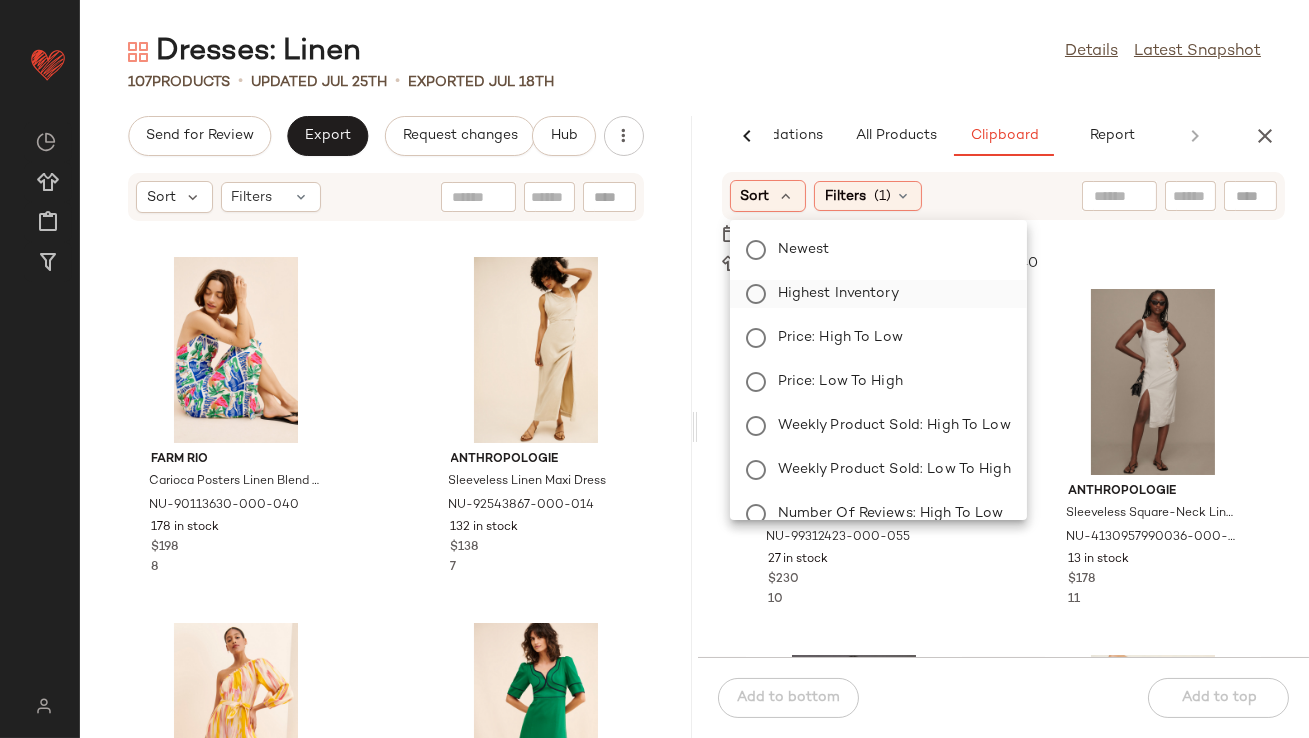 click on "Highest Inventory" at bounding box center [890, 294] 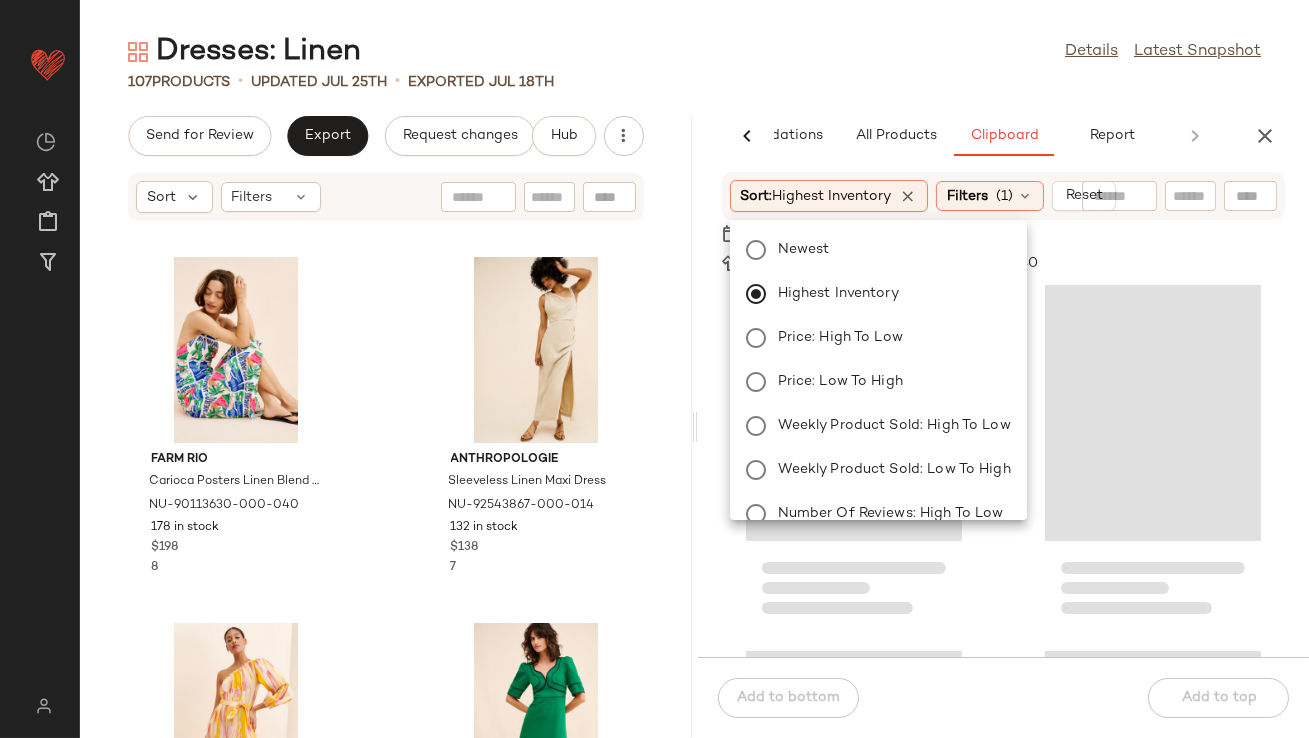 click on "[NUMBER] Products • updated [MONTH] [DAY]th • Exported [MONTH] [DAY]th" 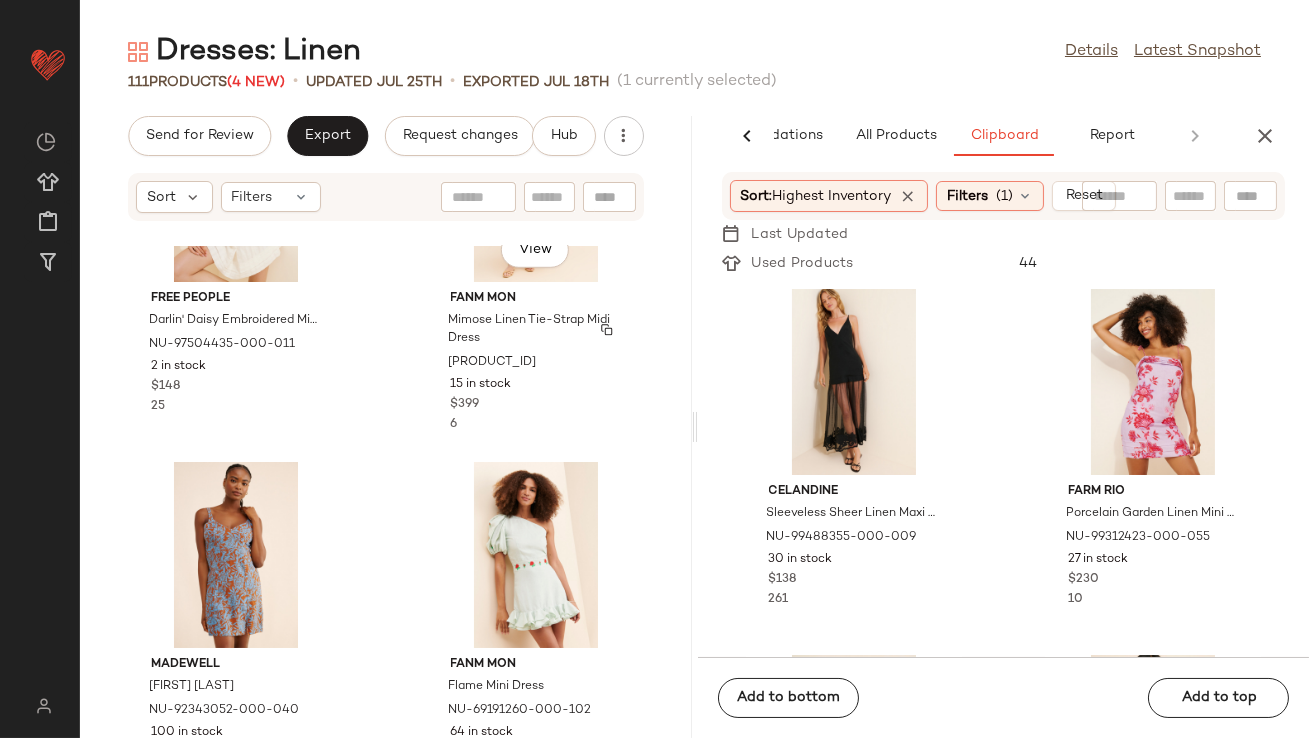 scroll, scrollTop: 2878, scrollLeft: 0, axis: vertical 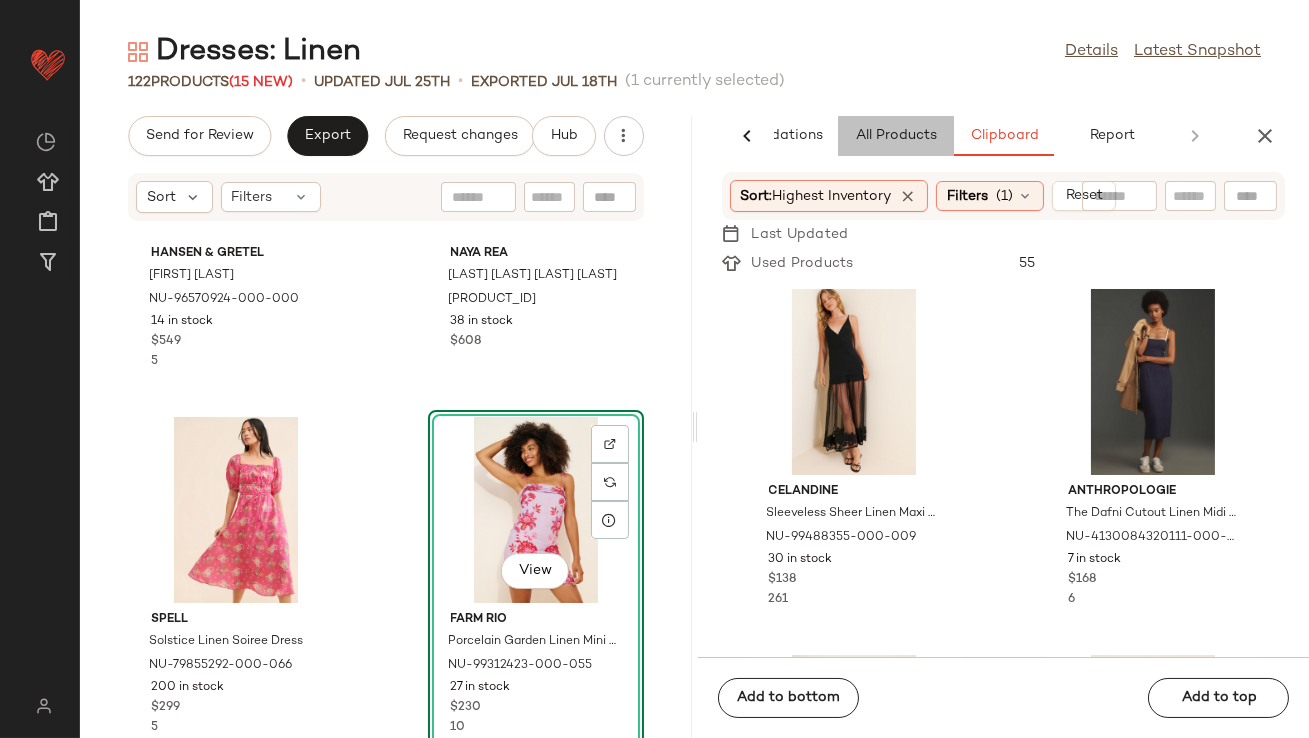 click on "All Products" 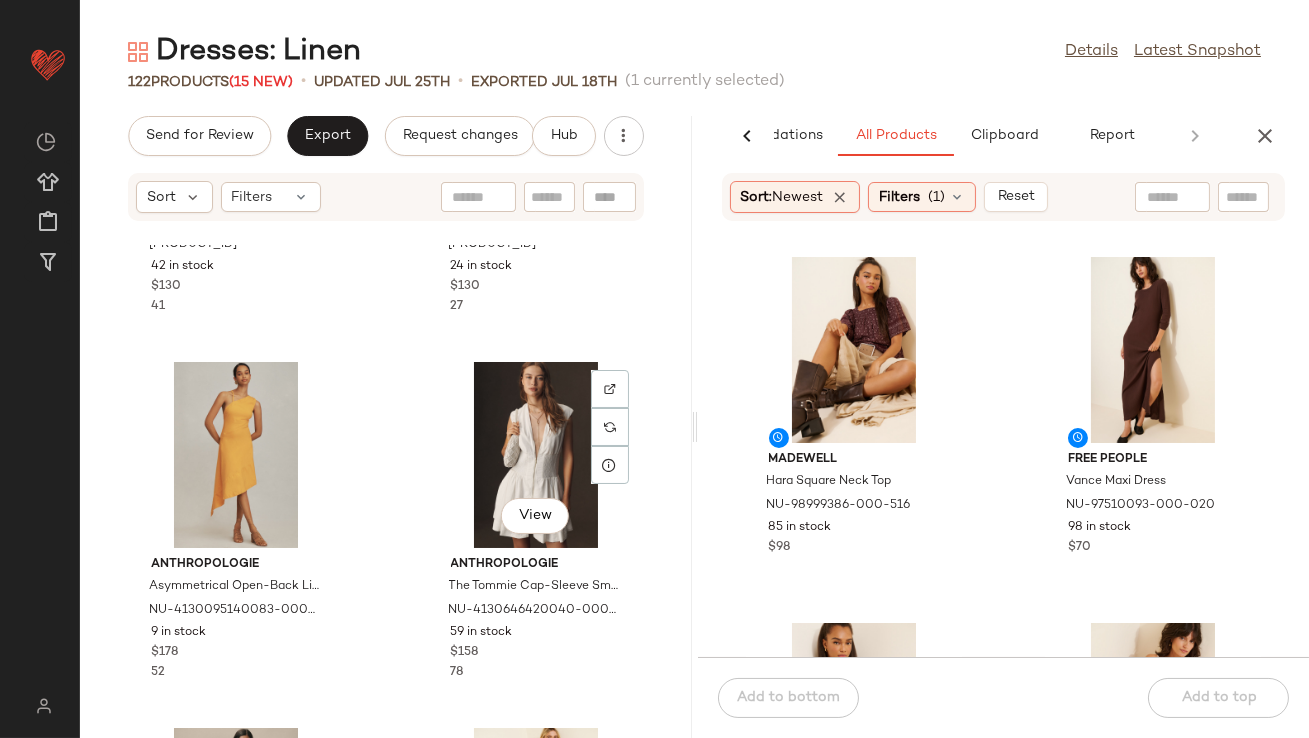 scroll, scrollTop: 0, scrollLeft: 0, axis: both 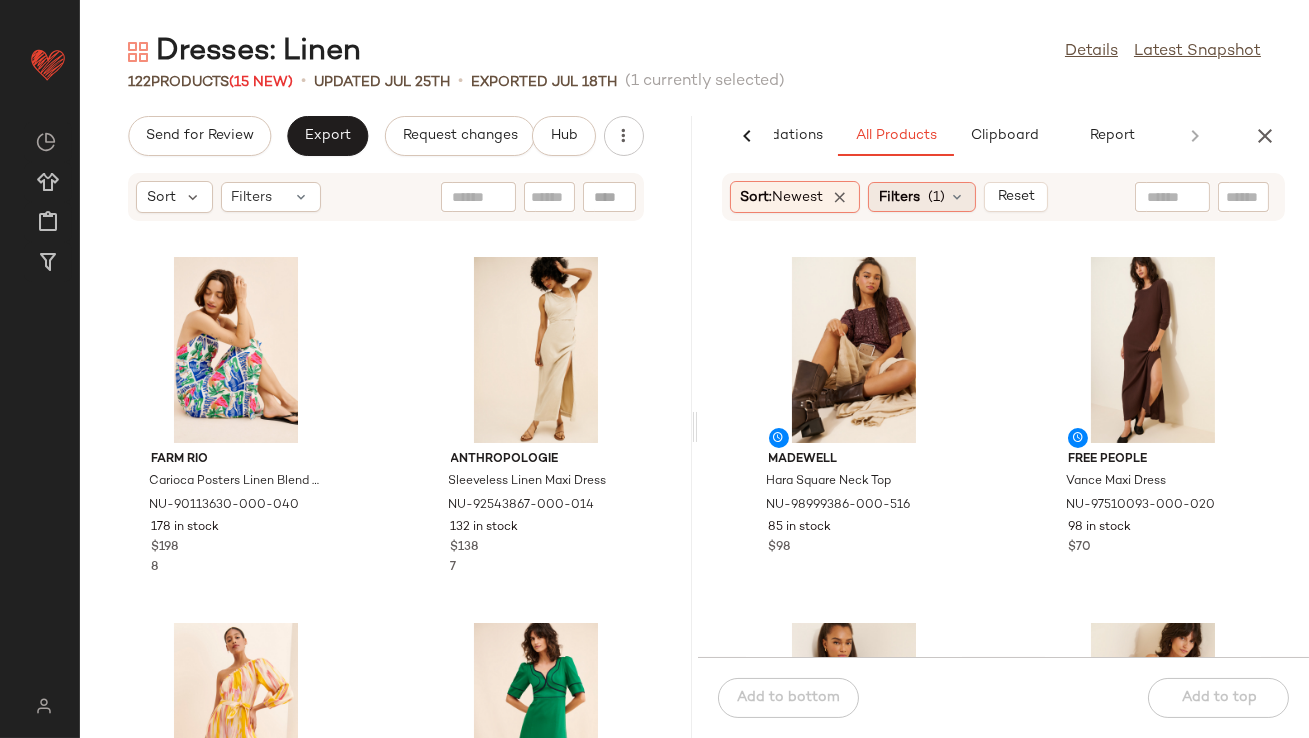 click on "Filters  (1)" 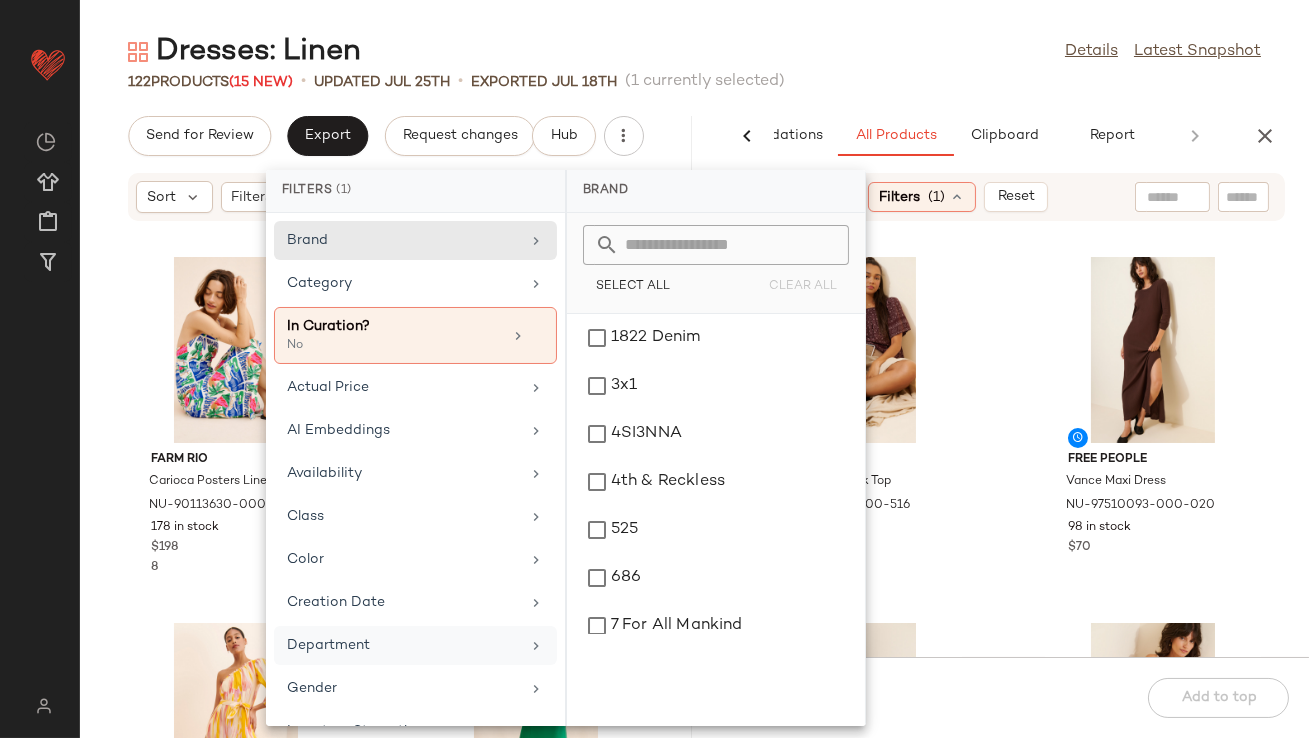 click on "Department" at bounding box center [403, 645] 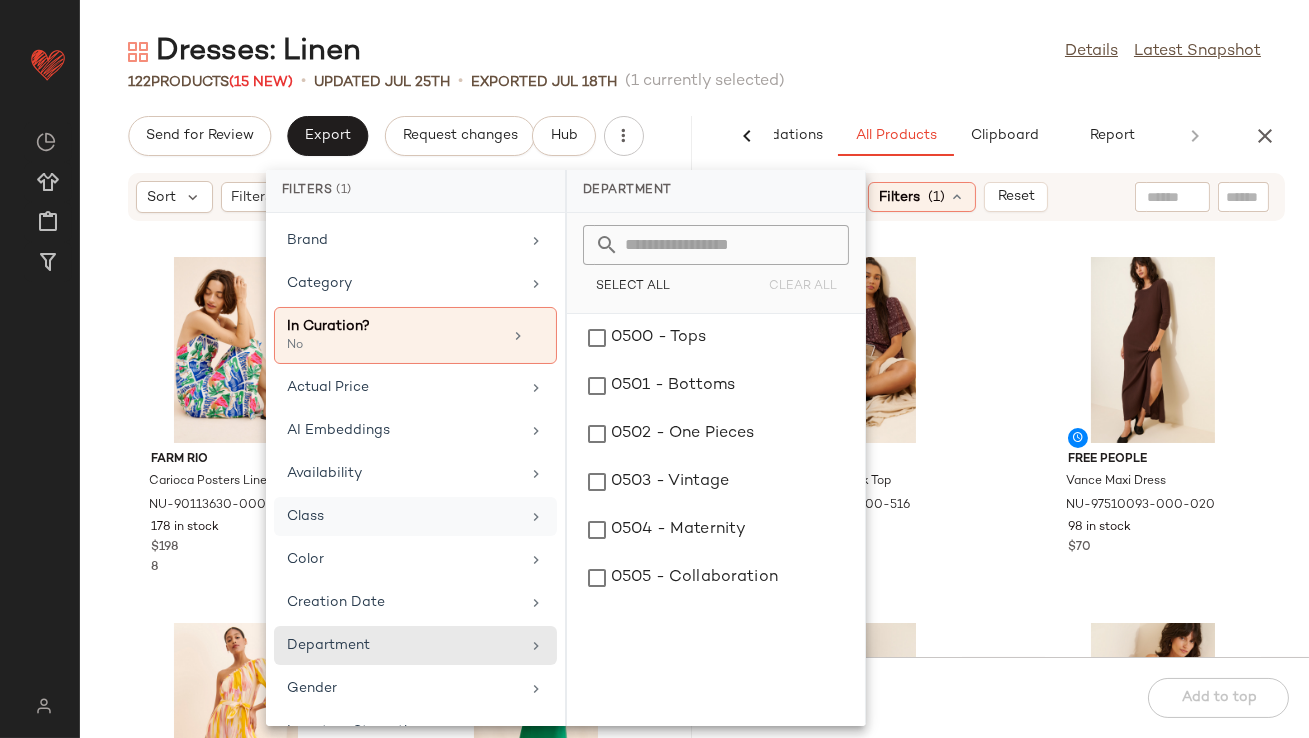 click on "Class" at bounding box center [403, 516] 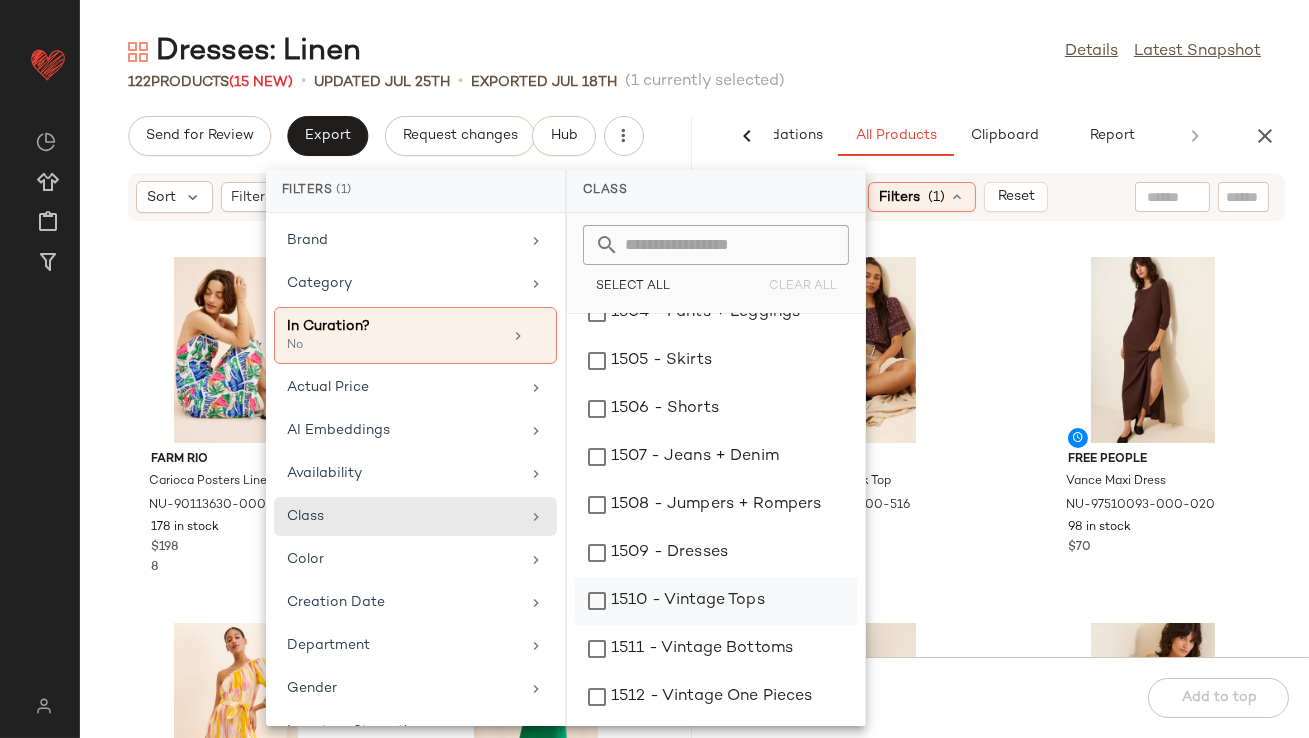 scroll, scrollTop: 236, scrollLeft: 0, axis: vertical 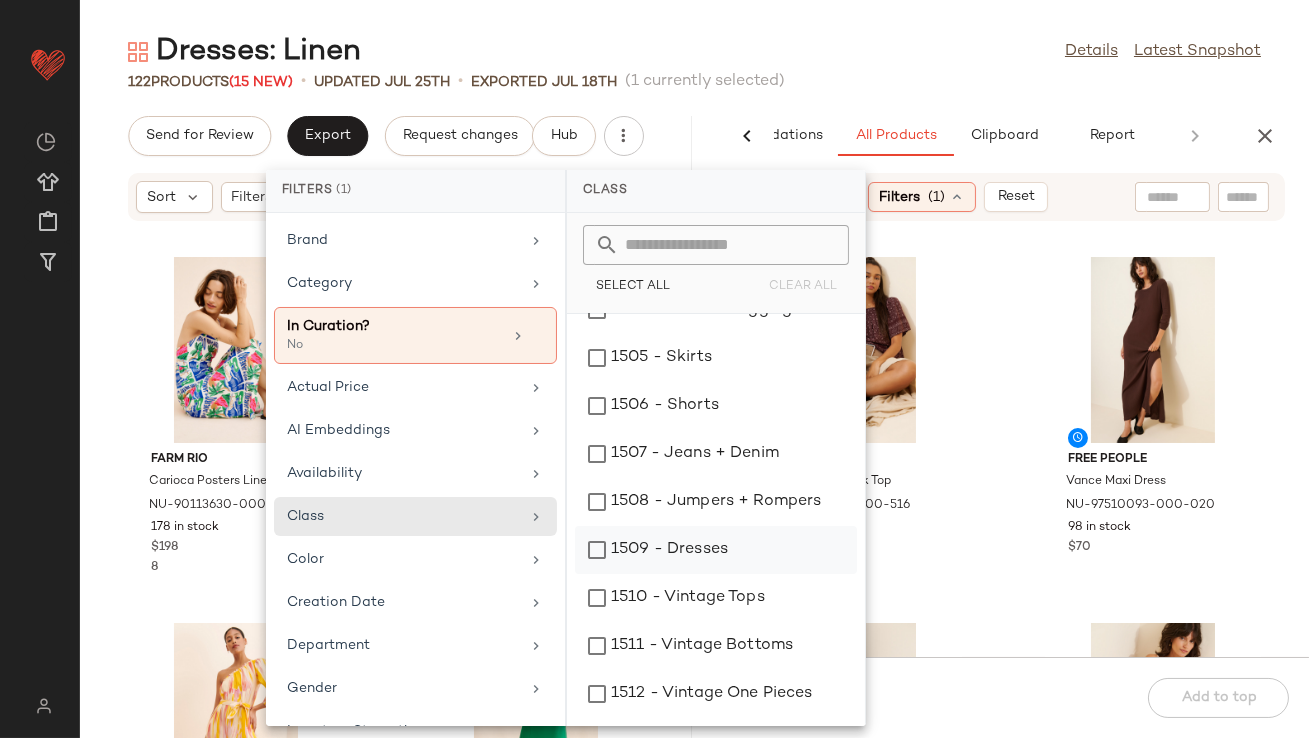 click on "1509 - Dresses" 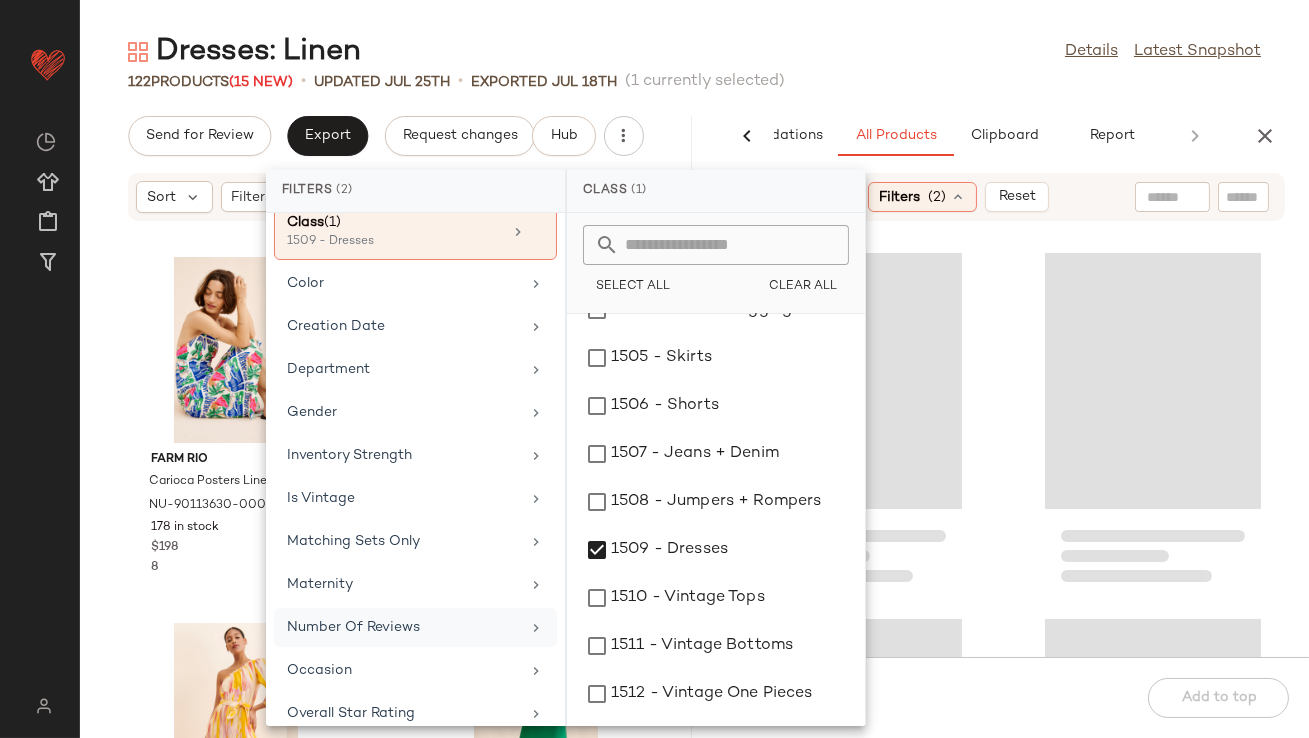 scroll, scrollTop: 480, scrollLeft: 0, axis: vertical 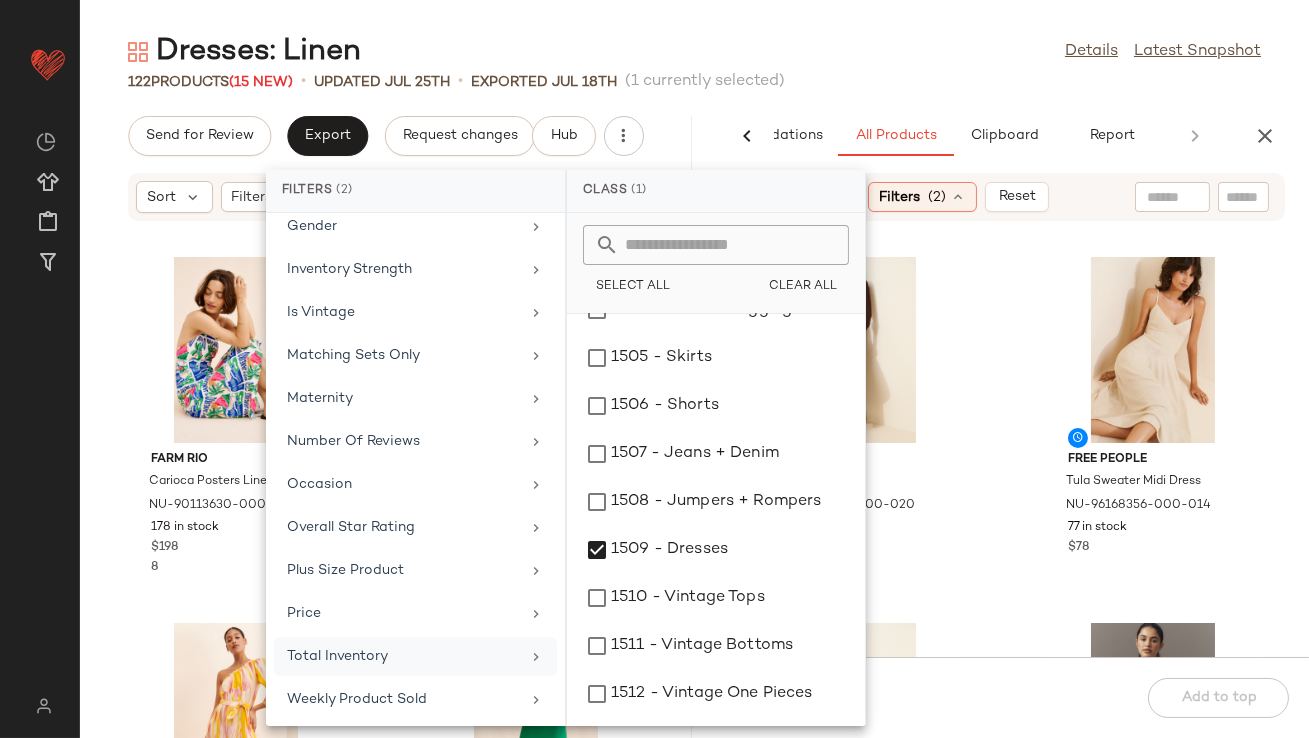 click on "Total Inventory" 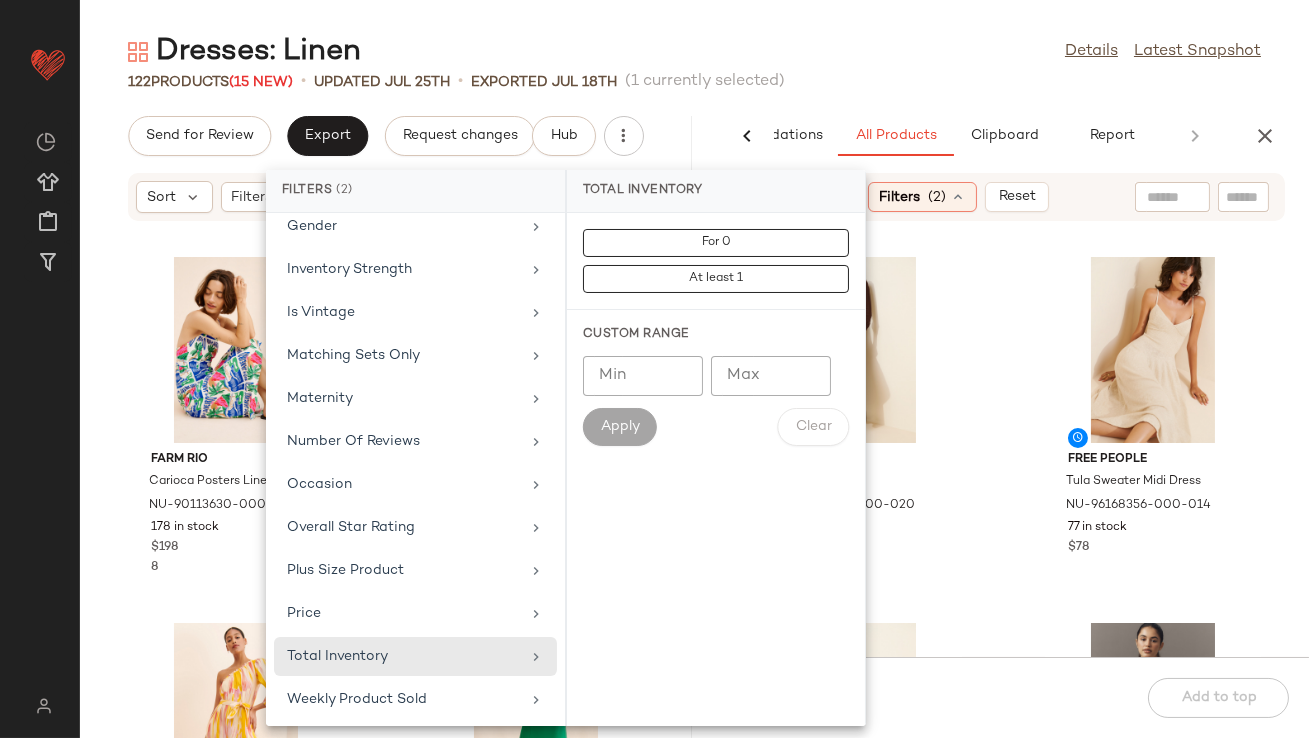 click on "Min" 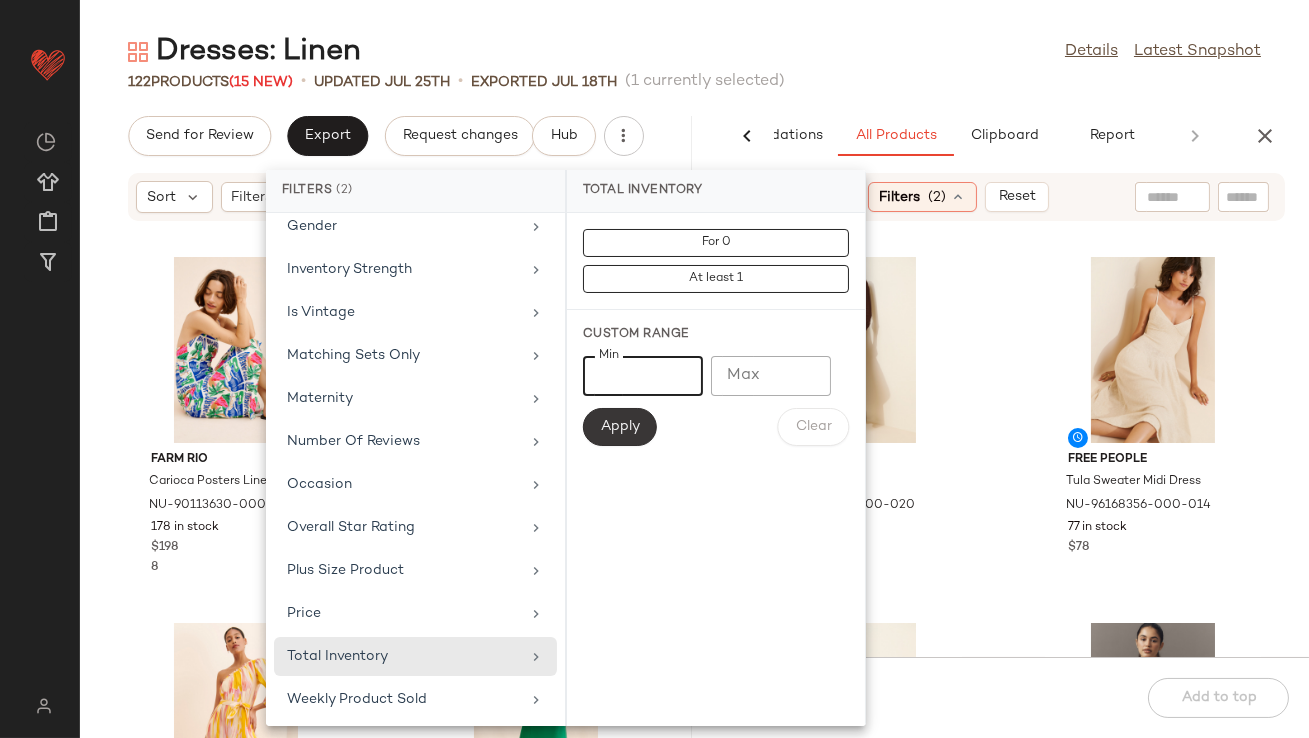 type on "**" 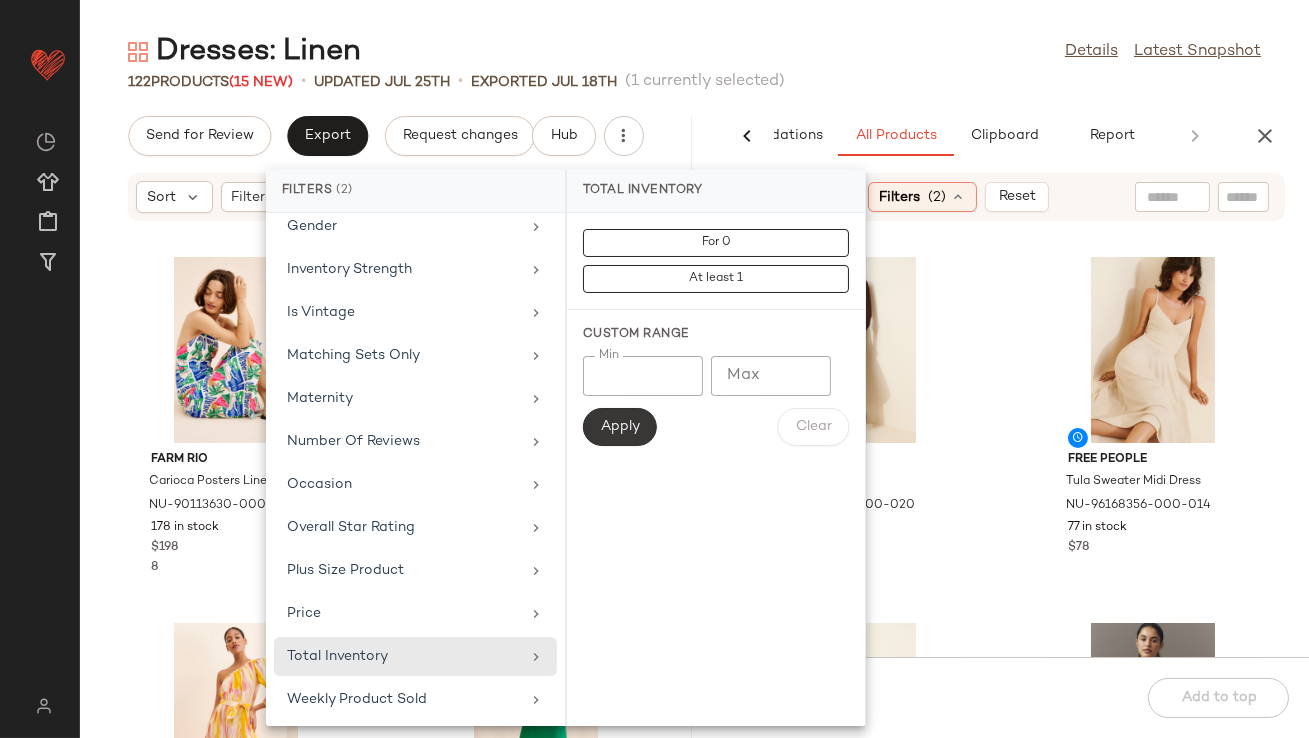 click on "Apply" 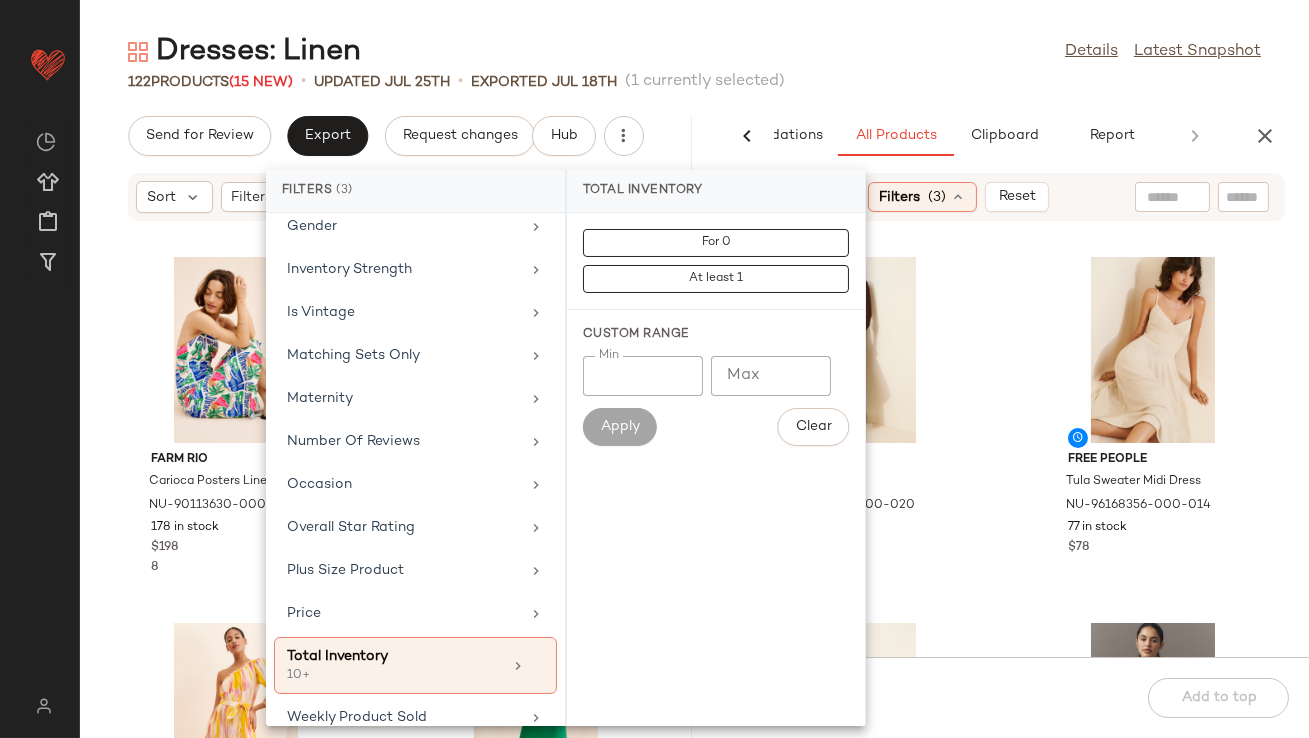 click on "Dresses: Linen  Details   Latest Snapshot" 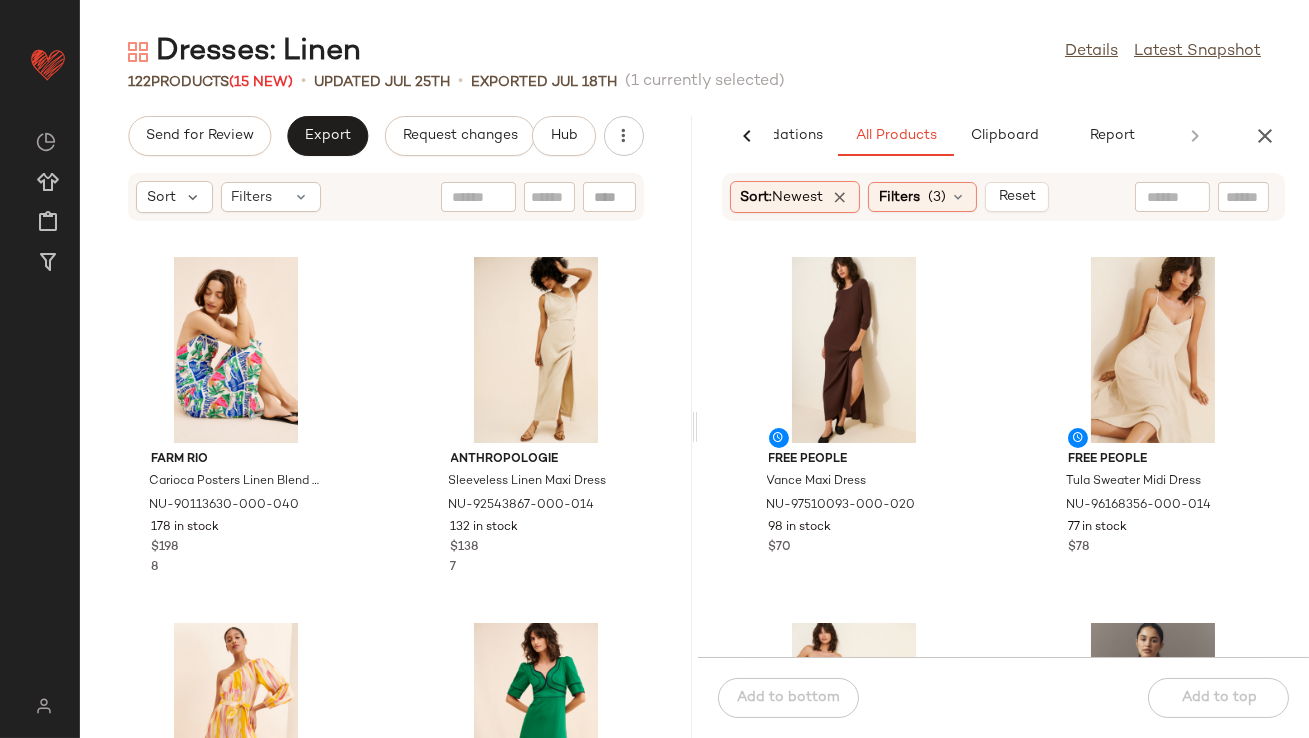 click 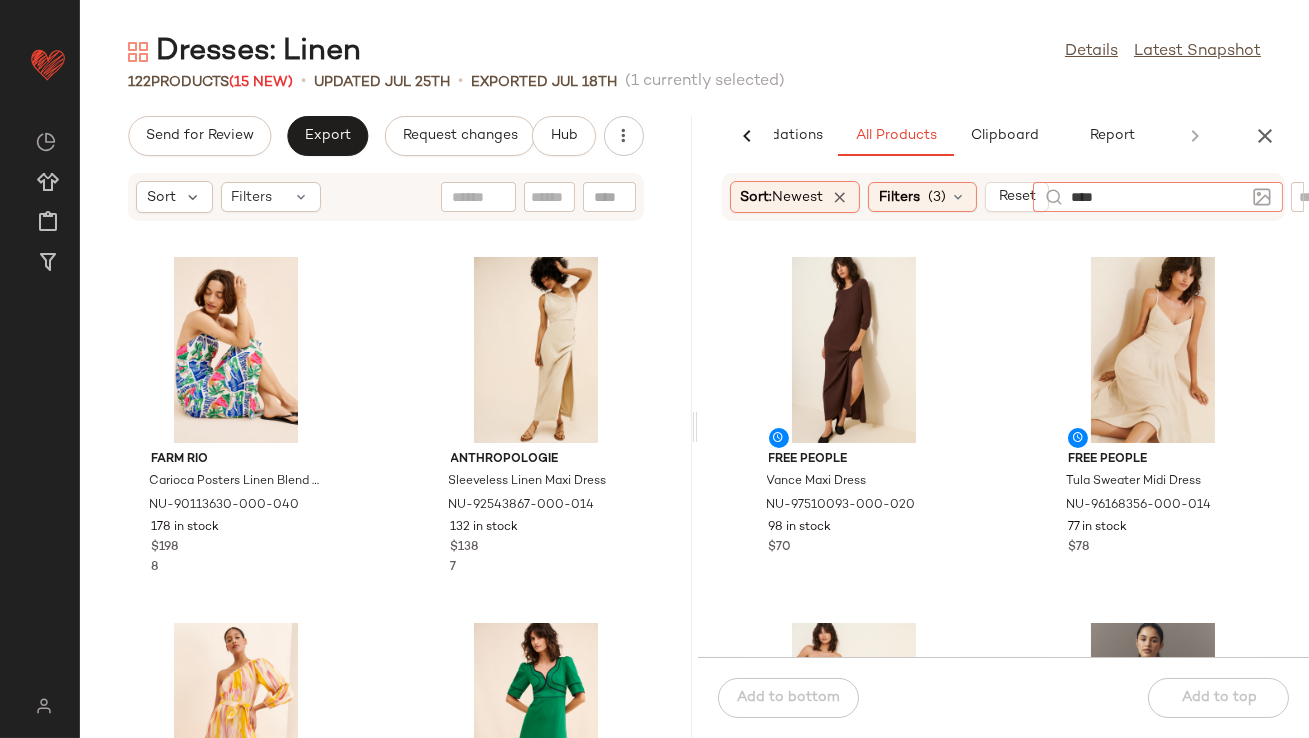 type on "*****" 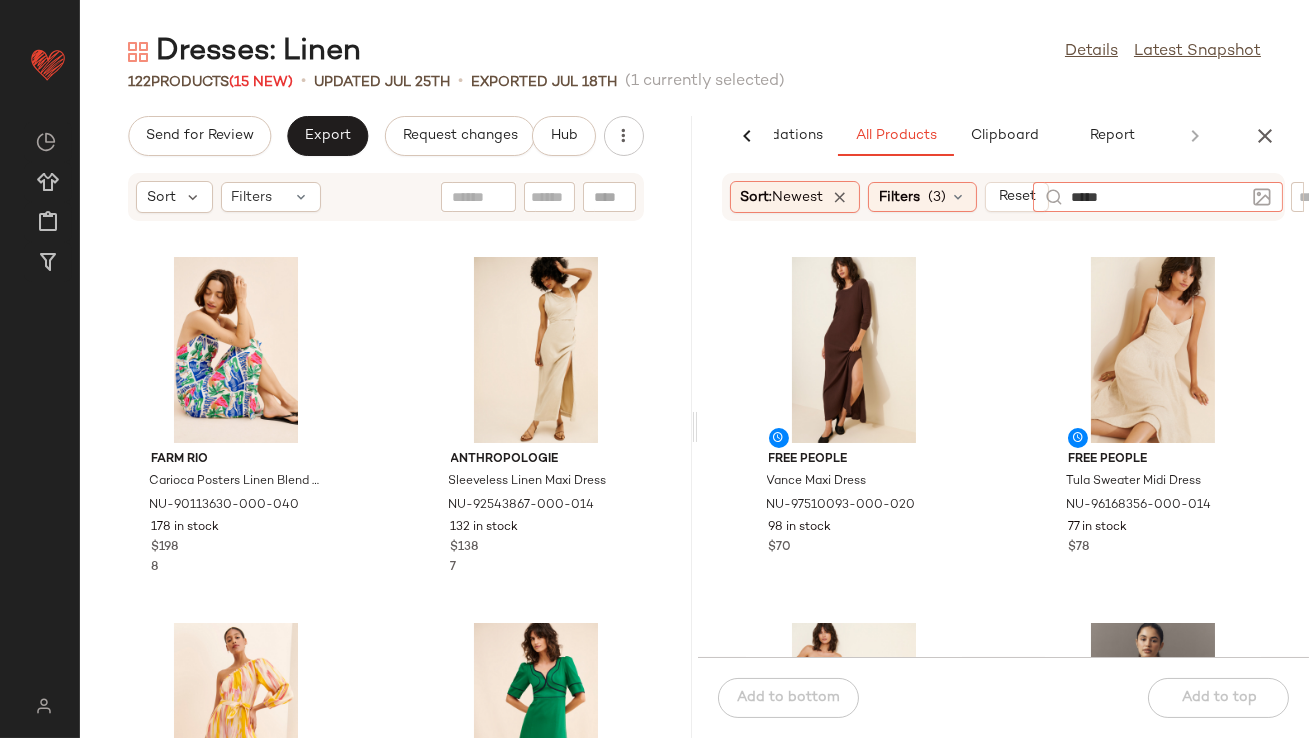 type 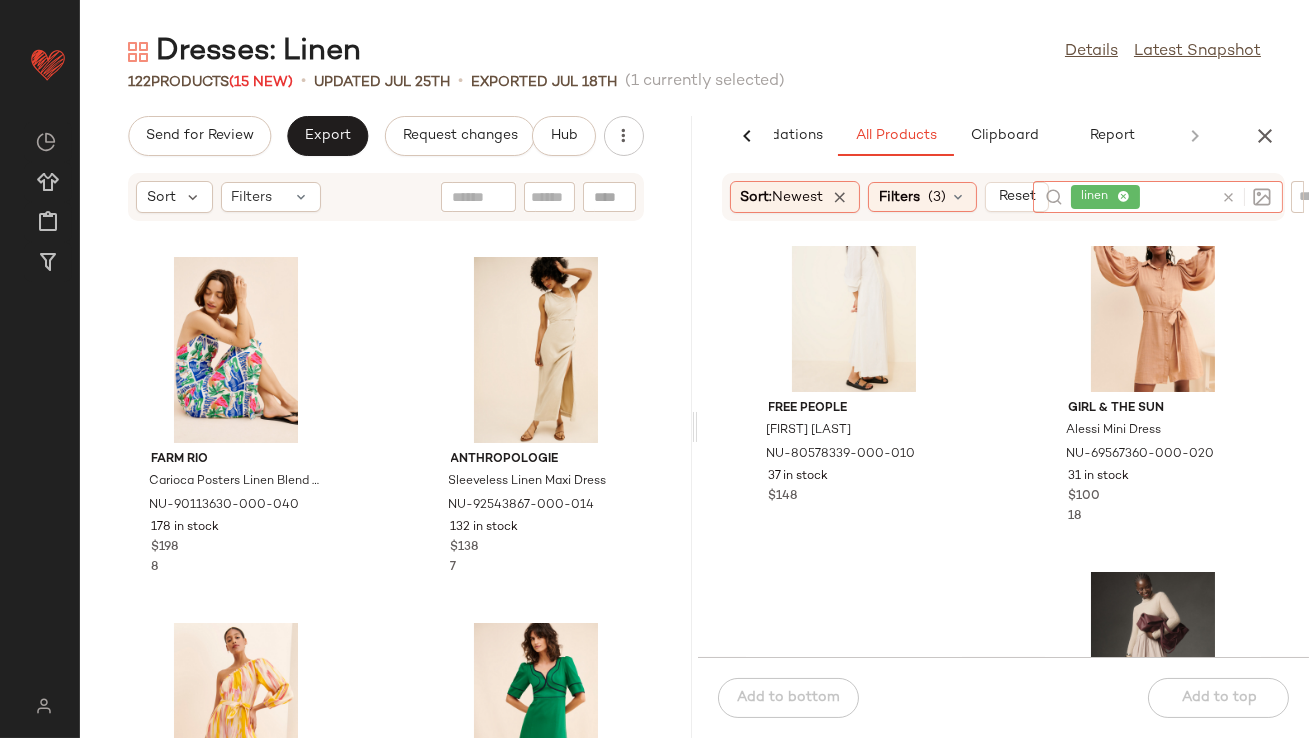 scroll, scrollTop: 2264, scrollLeft: 0, axis: vertical 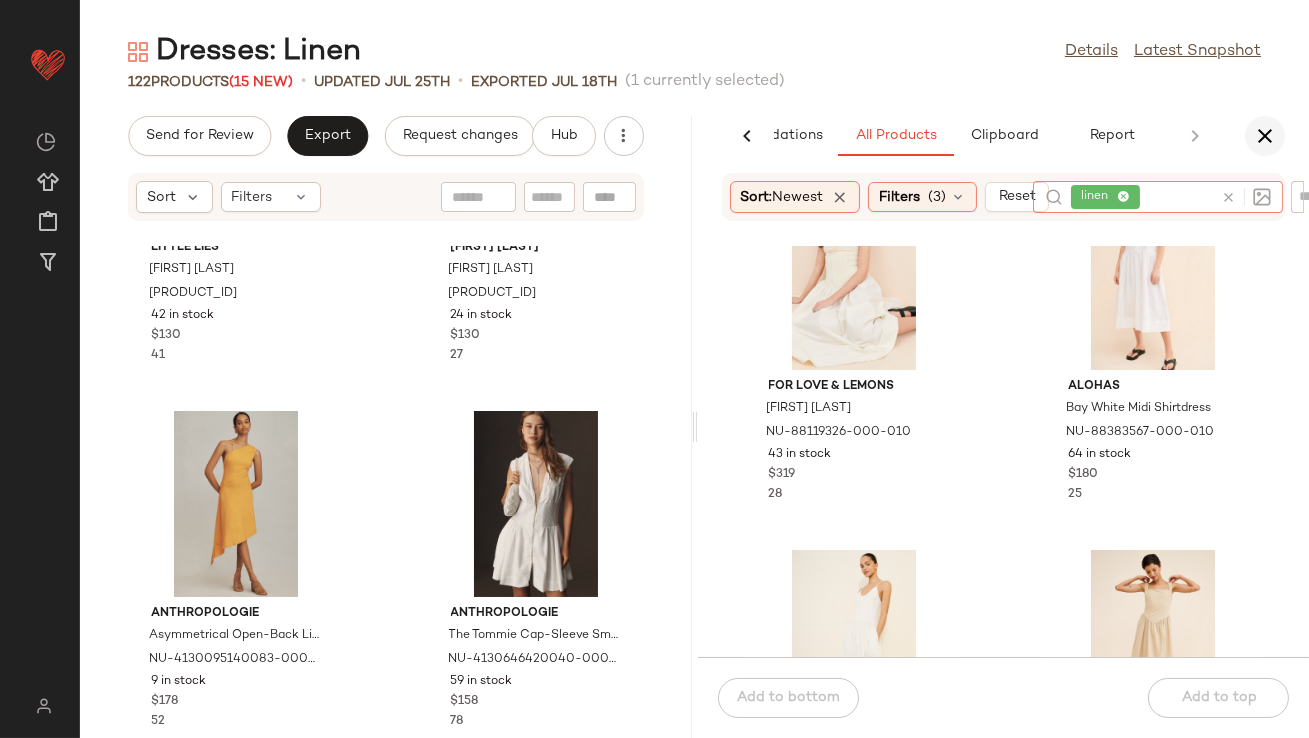 click at bounding box center (1265, 136) 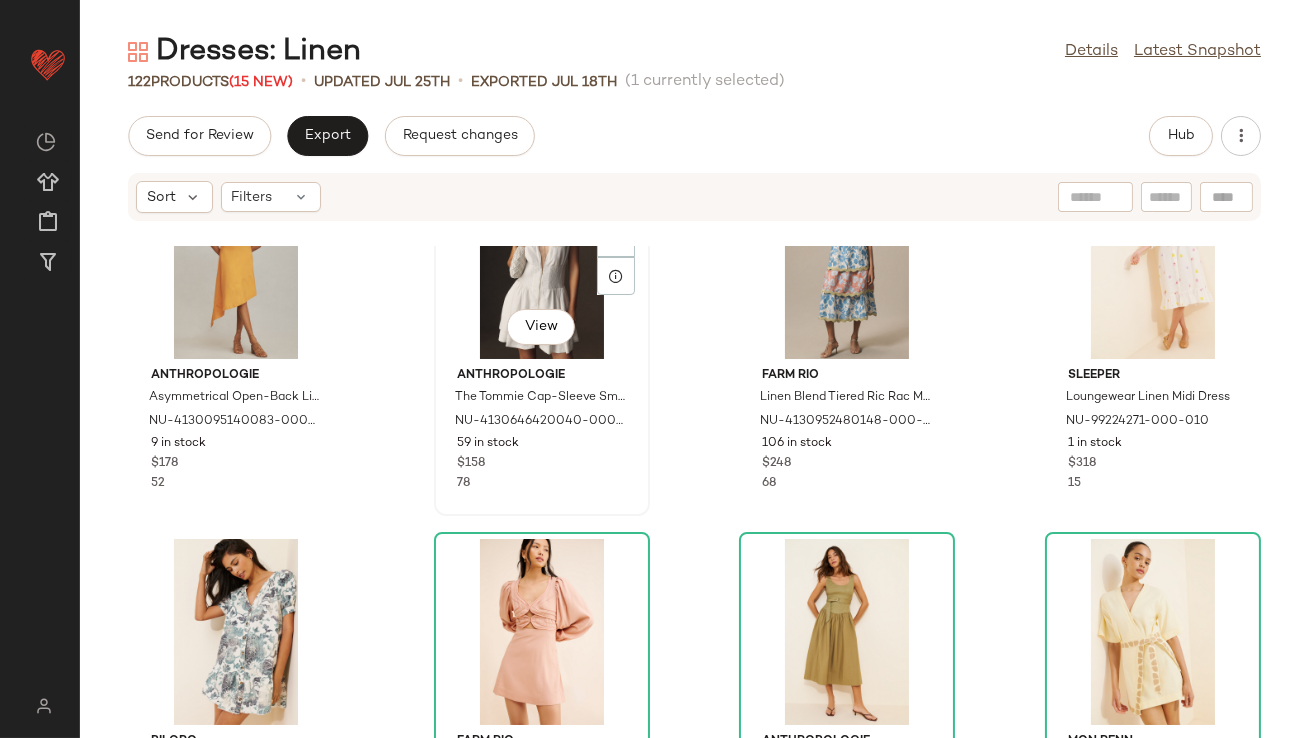 scroll, scrollTop: 477, scrollLeft: 0, axis: vertical 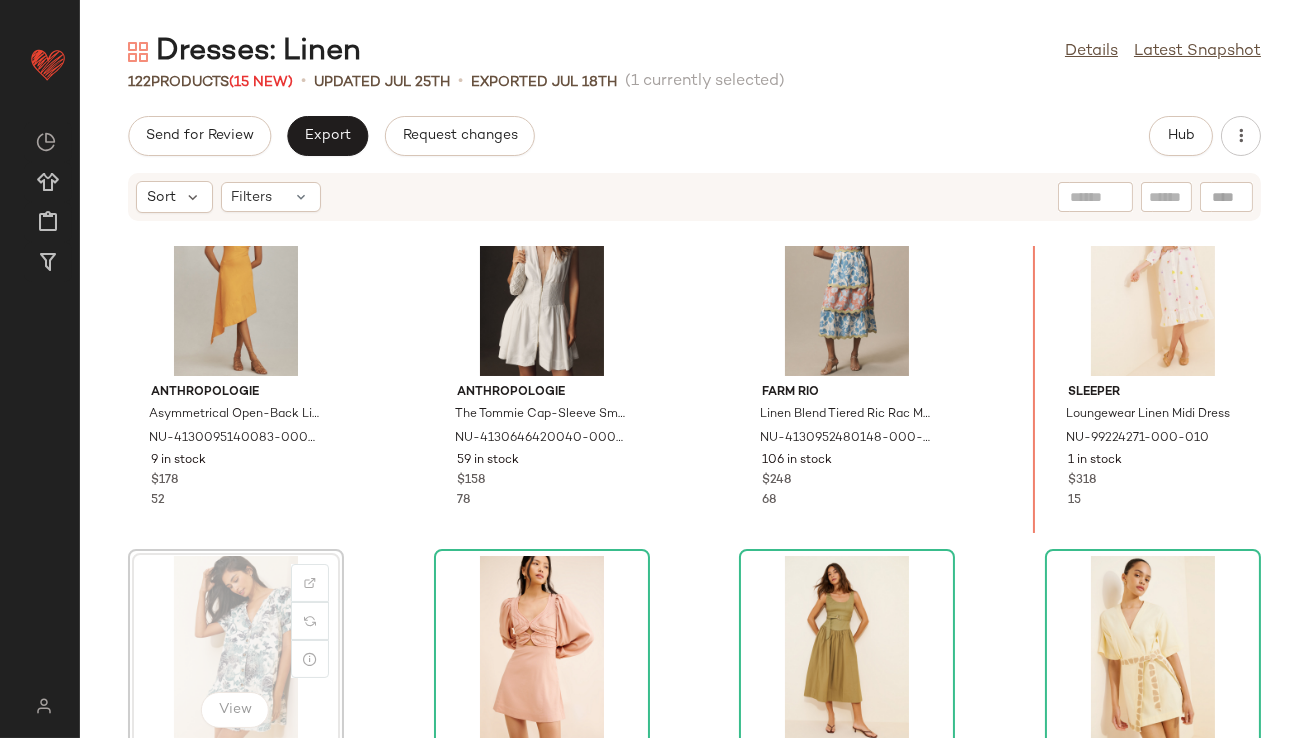 drag, startPoint x: 256, startPoint y: 587, endPoint x: 267, endPoint y: 586, distance: 11.045361 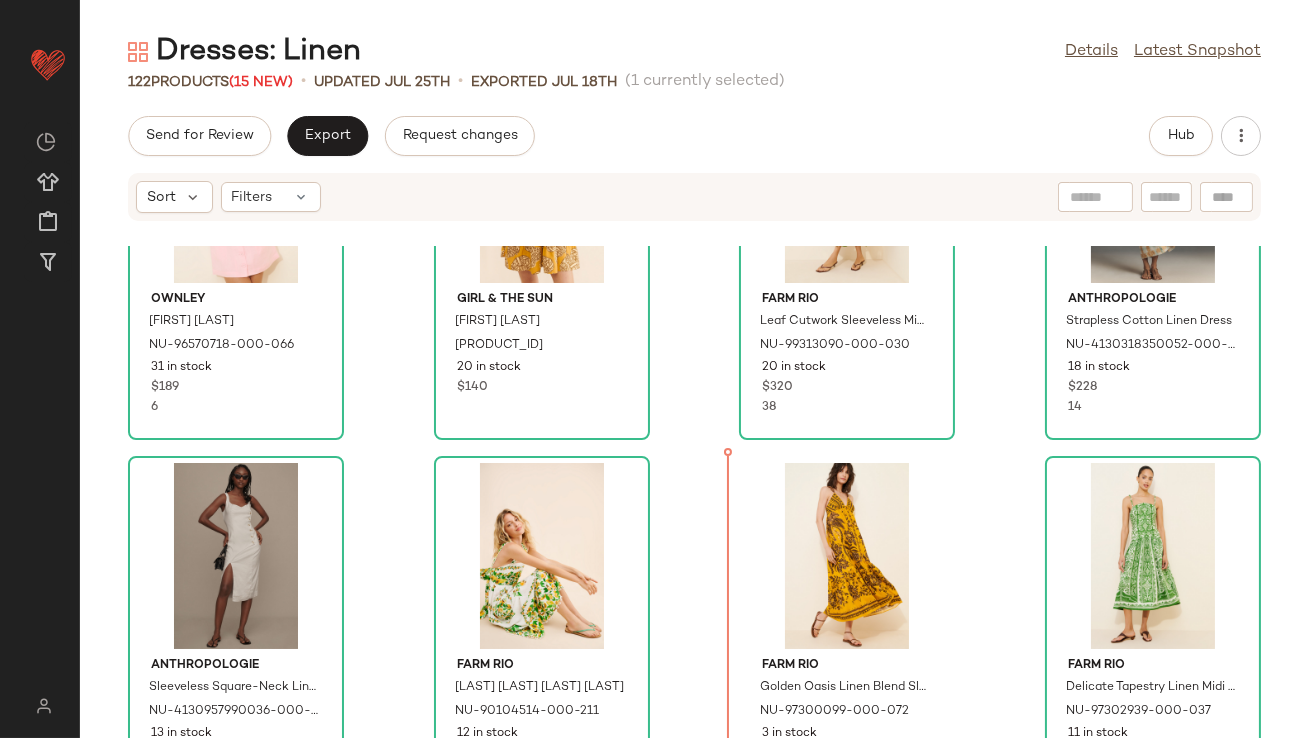 scroll, scrollTop: 1457, scrollLeft: 0, axis: vertical 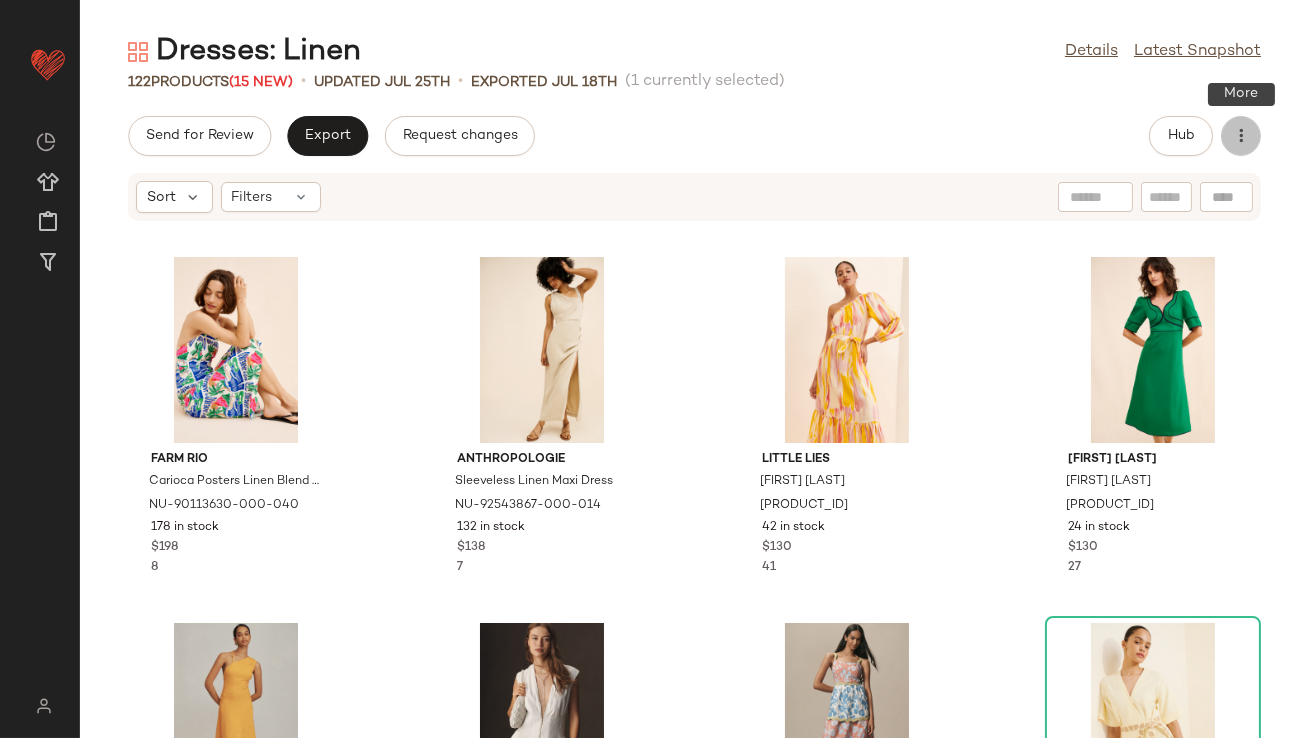 click 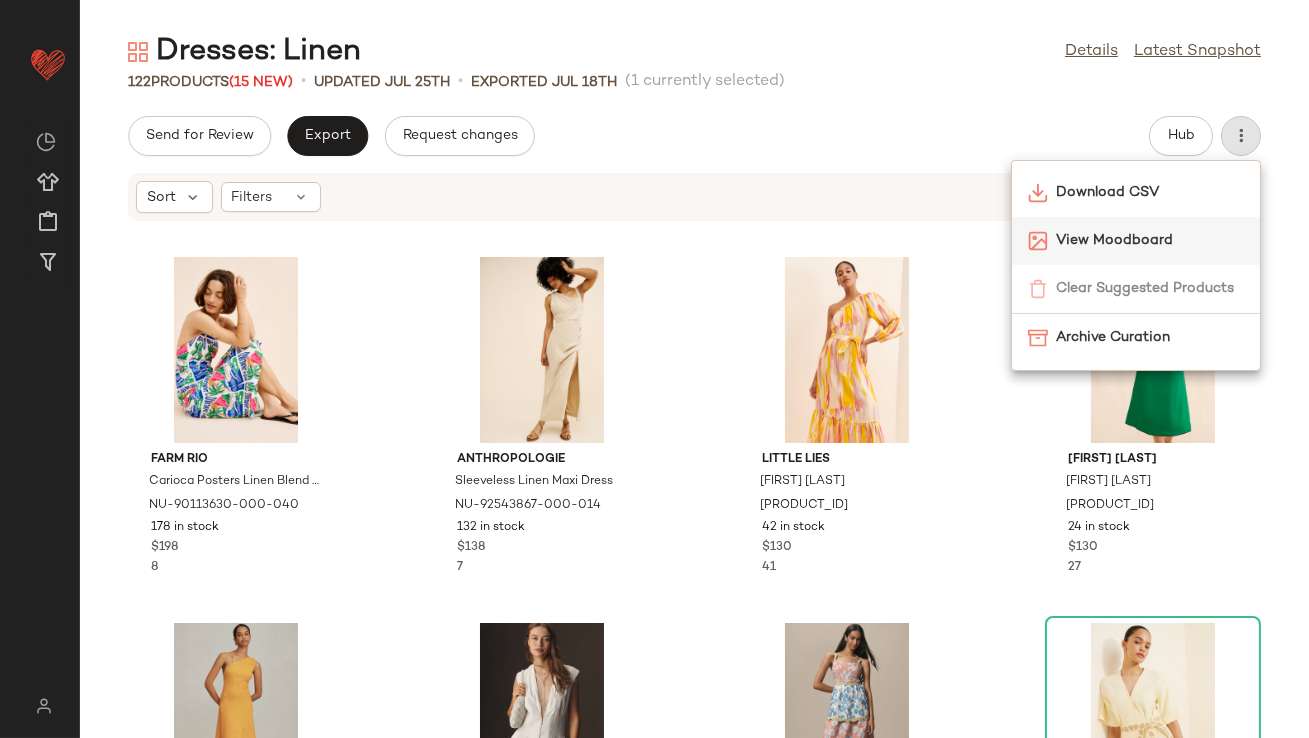 click on "View Moodboard" at bounding box center (1150, 240) 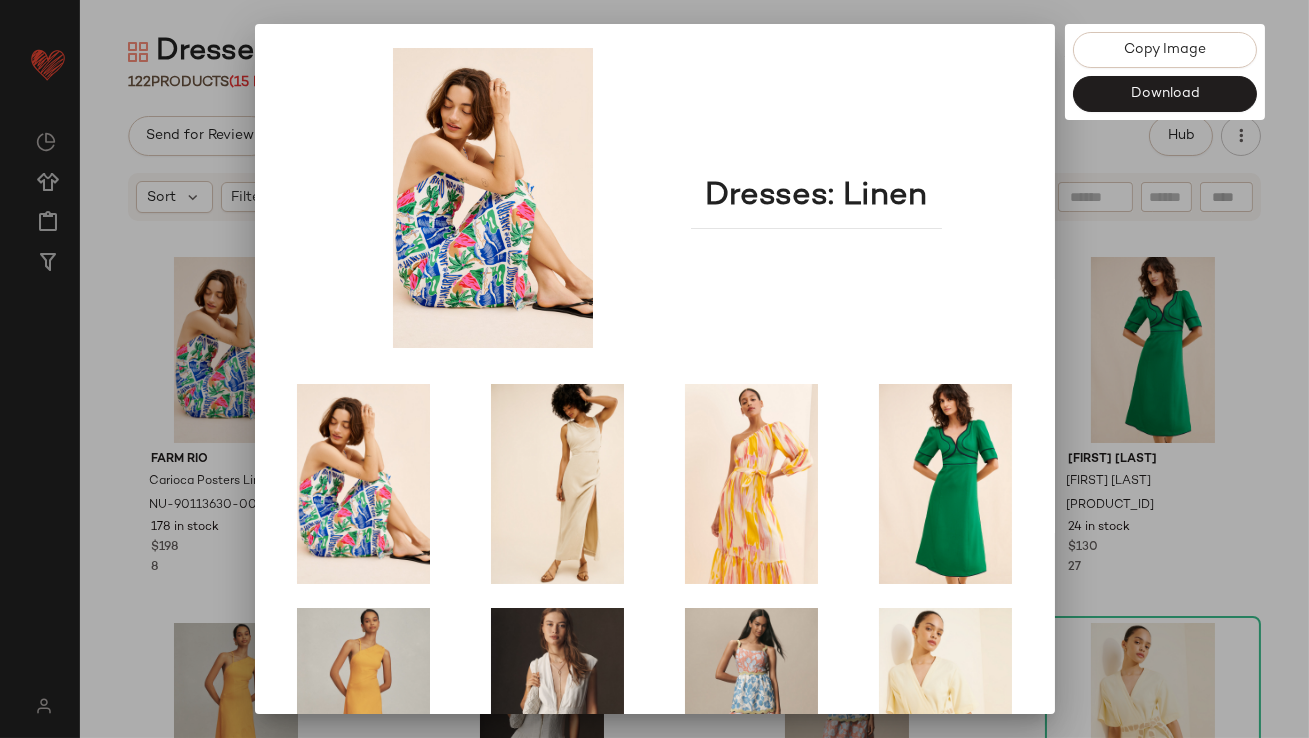 scroll, scrollTop: 341, scrollLeft: 0, axis: vertical 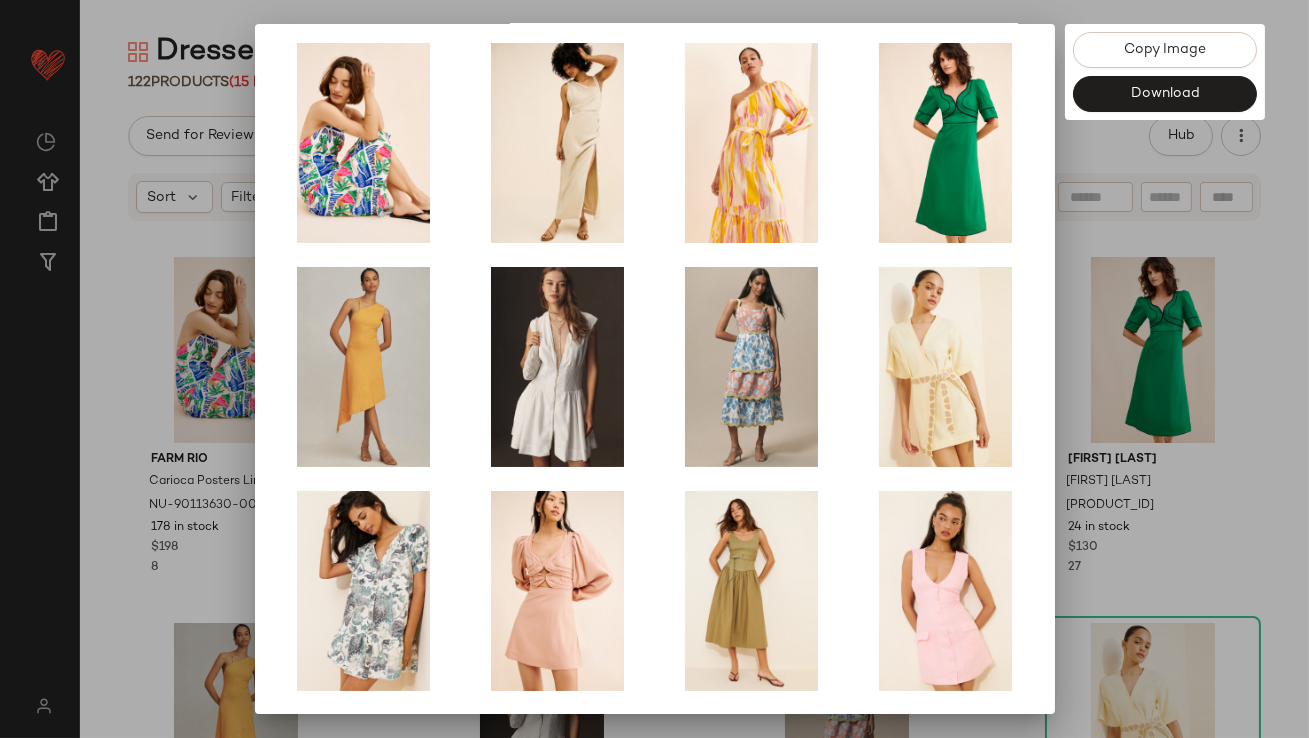 click at bounding box center (654, 369) 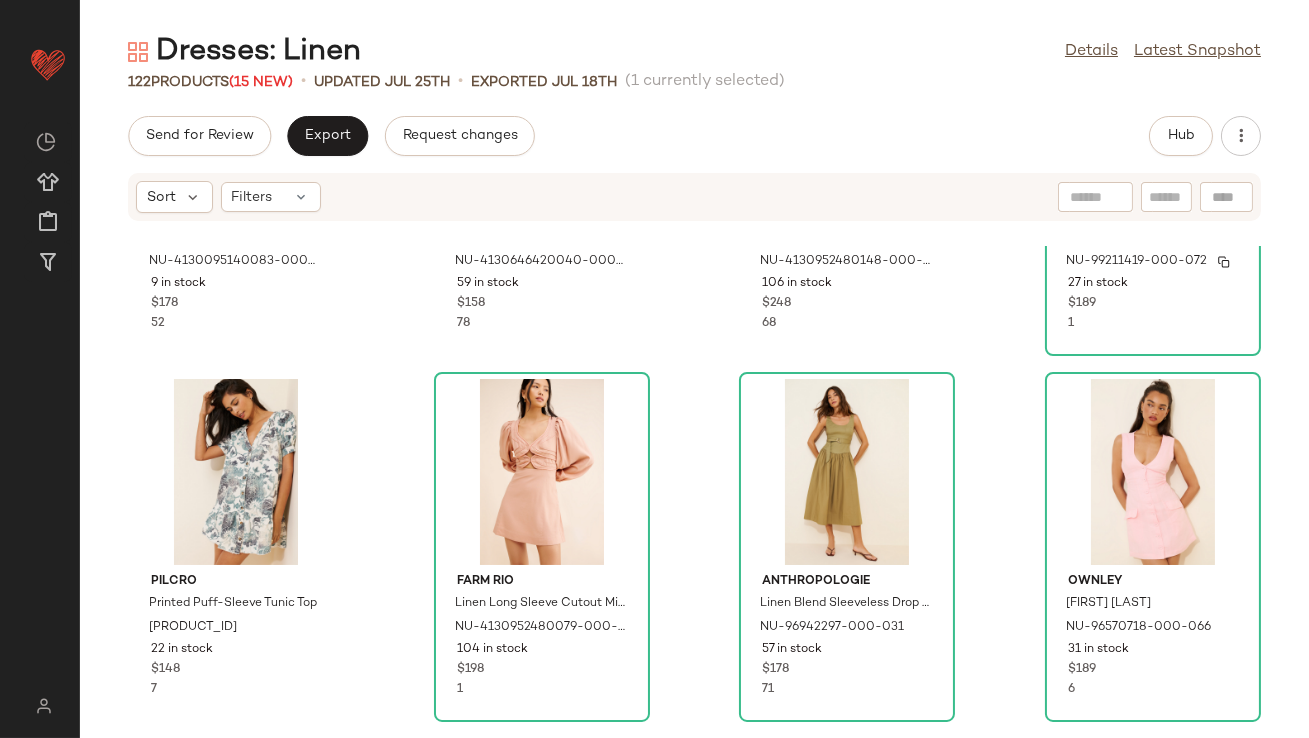 scroll, scrollTop: 0, scrollLeft: 0, axis: both 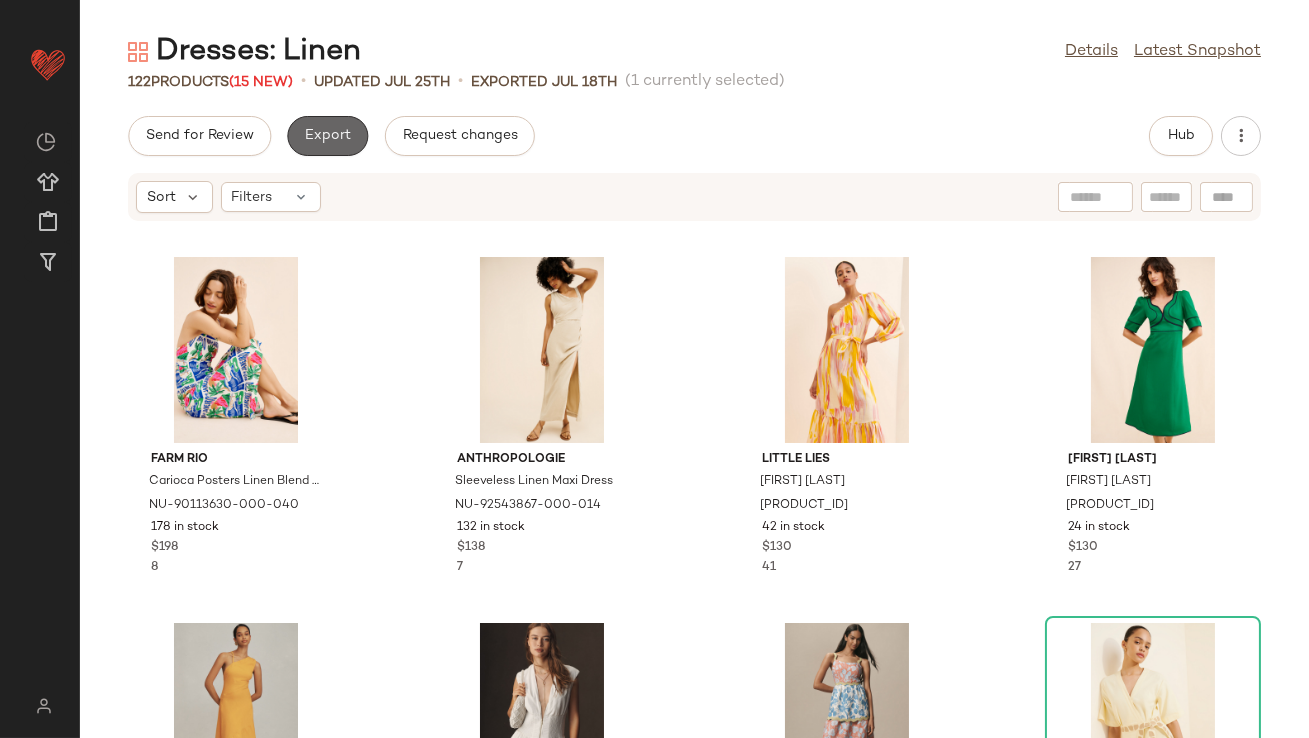 click on "Export" 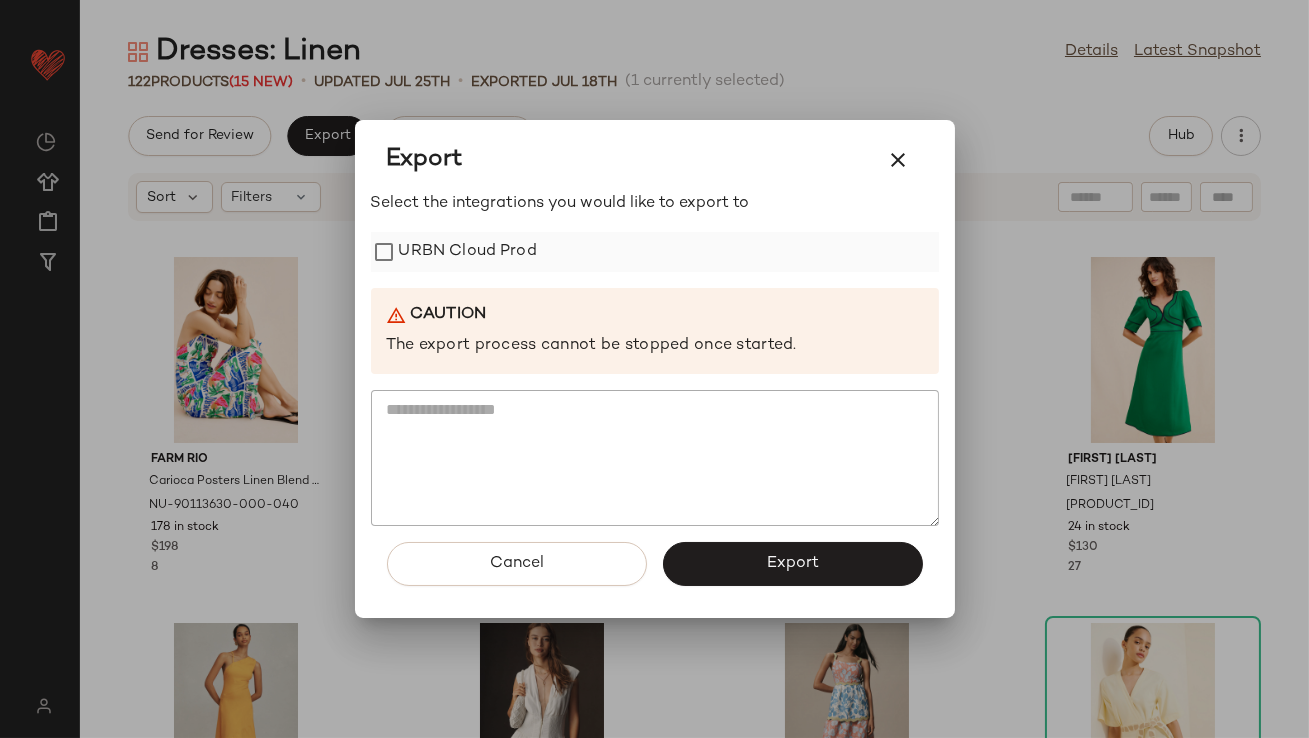 click on "URBN Cloud Prod" at bounding box center (468, 252) 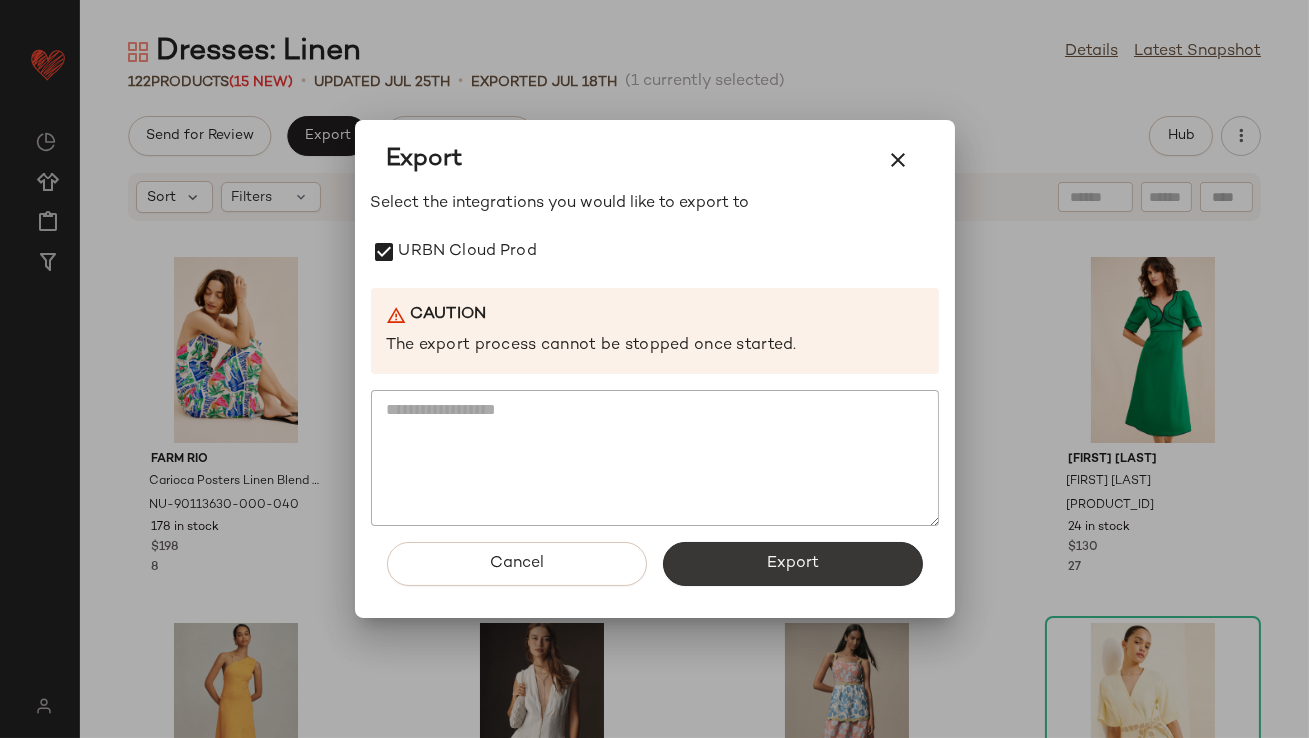 click on "Export" at bounding box center (793, 564) 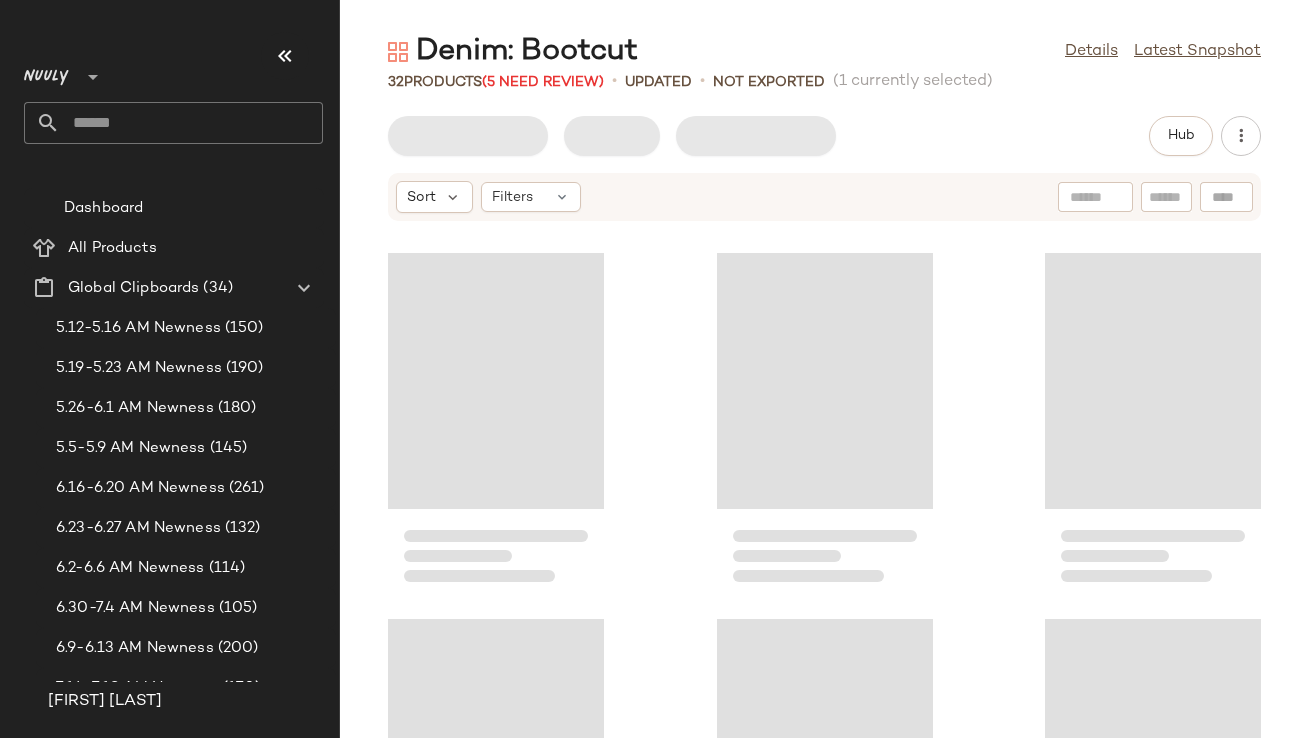 scroll, scrollTop: 0, scrollLeft: 0, axis: both 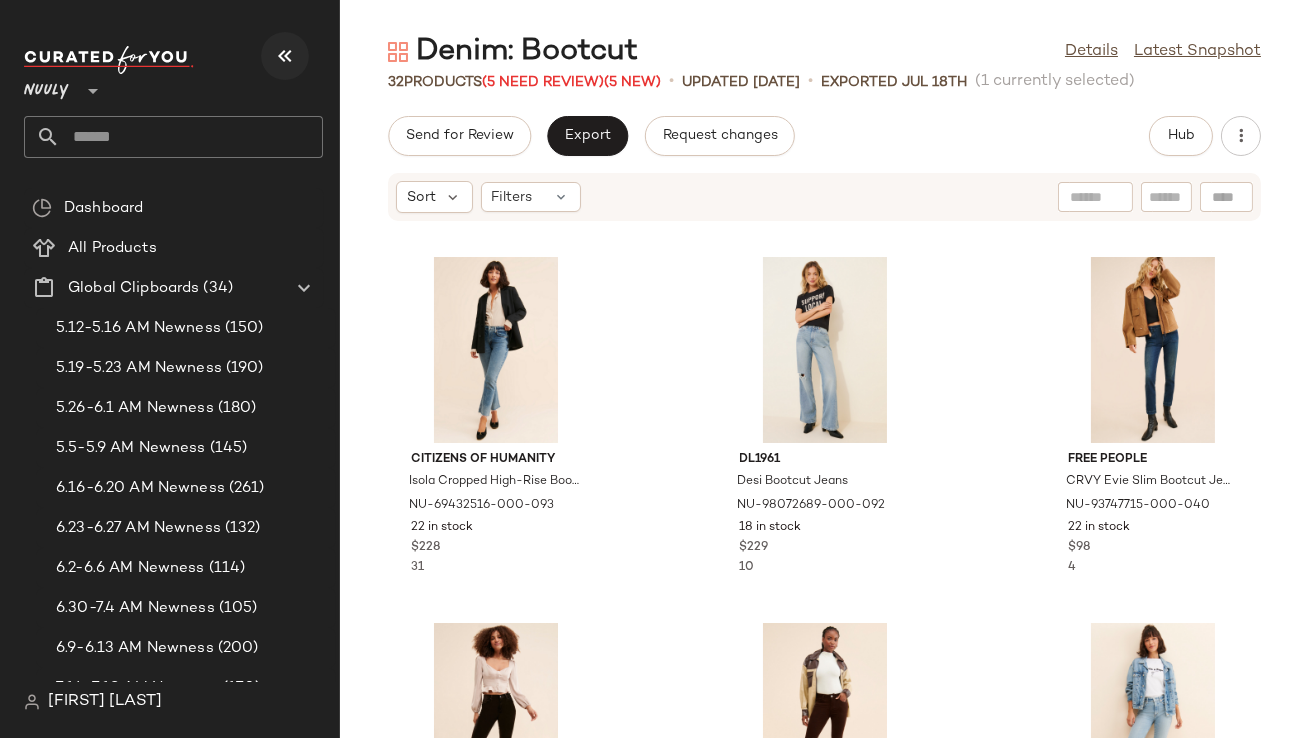 click at bounding box center [285, 56] 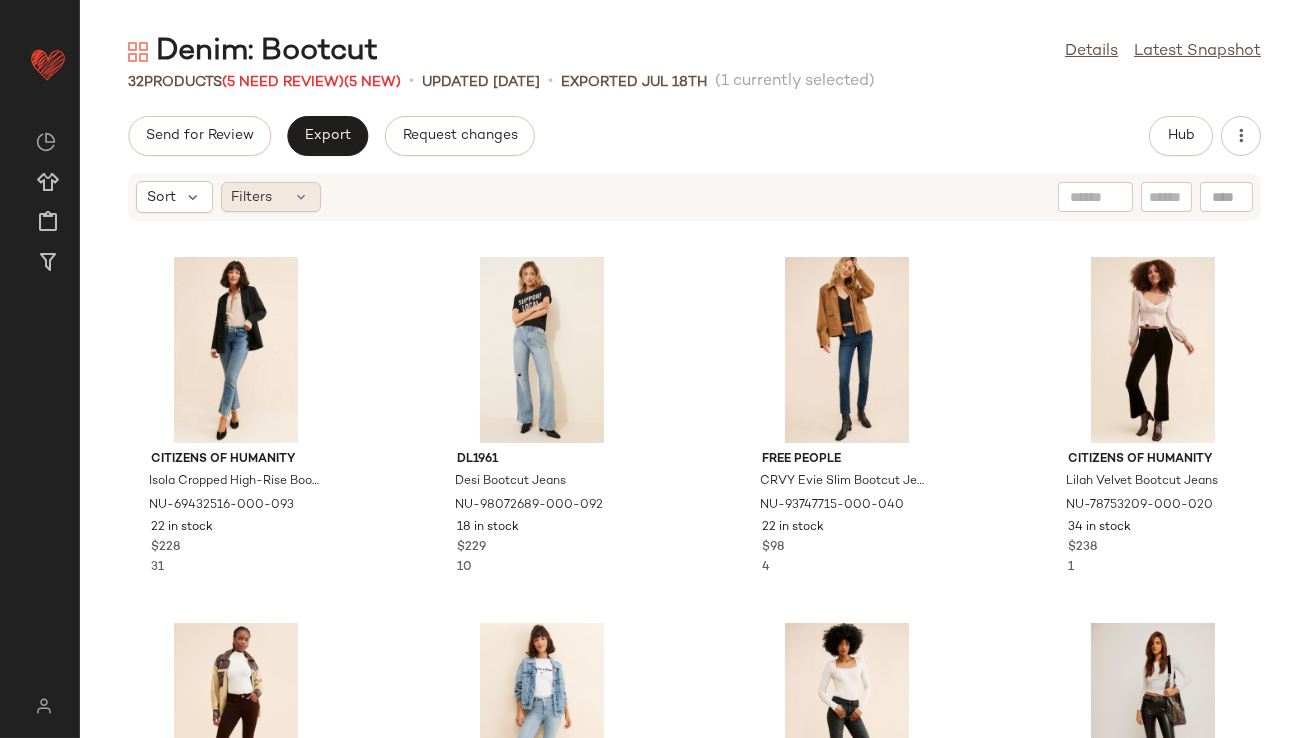 click at bounding box center (302, 197) 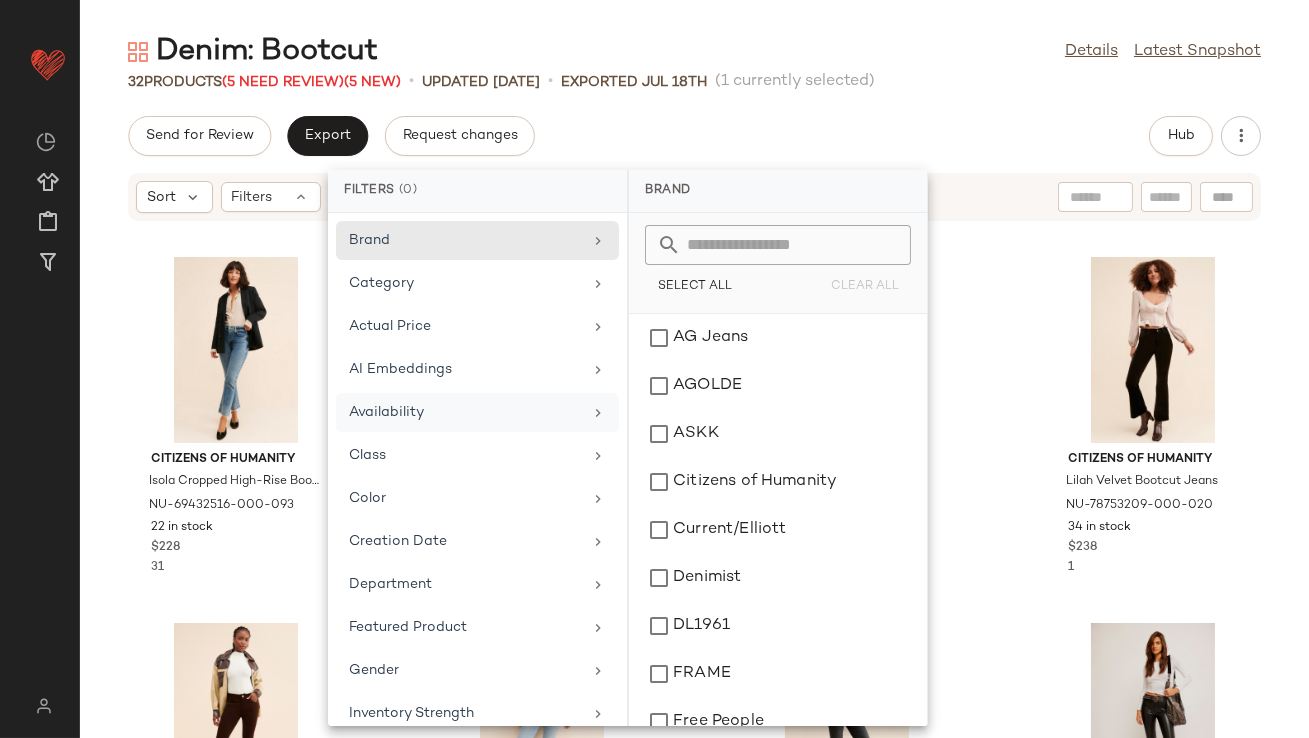 click on "Availability" at bounding box center [465, 412] 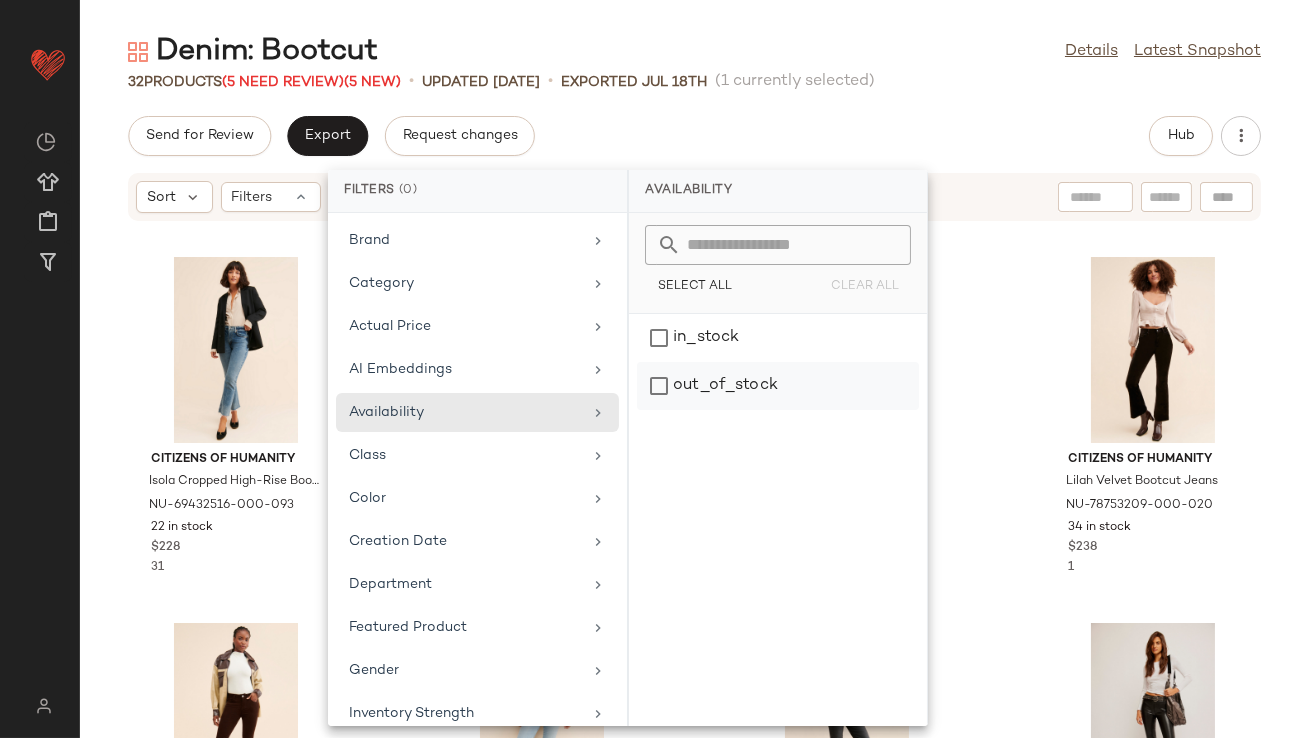 click on "out_of_stock" 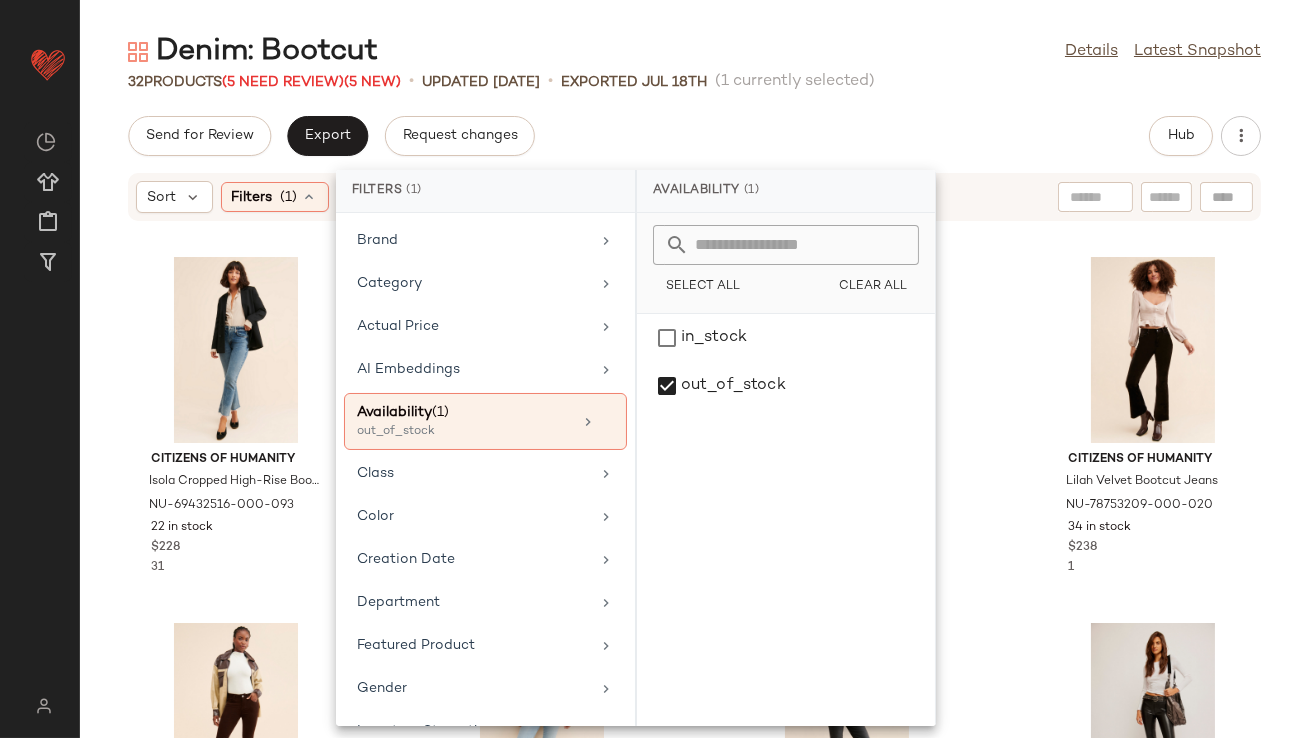 click on "Send for Review   Export   Request changes   Hub" 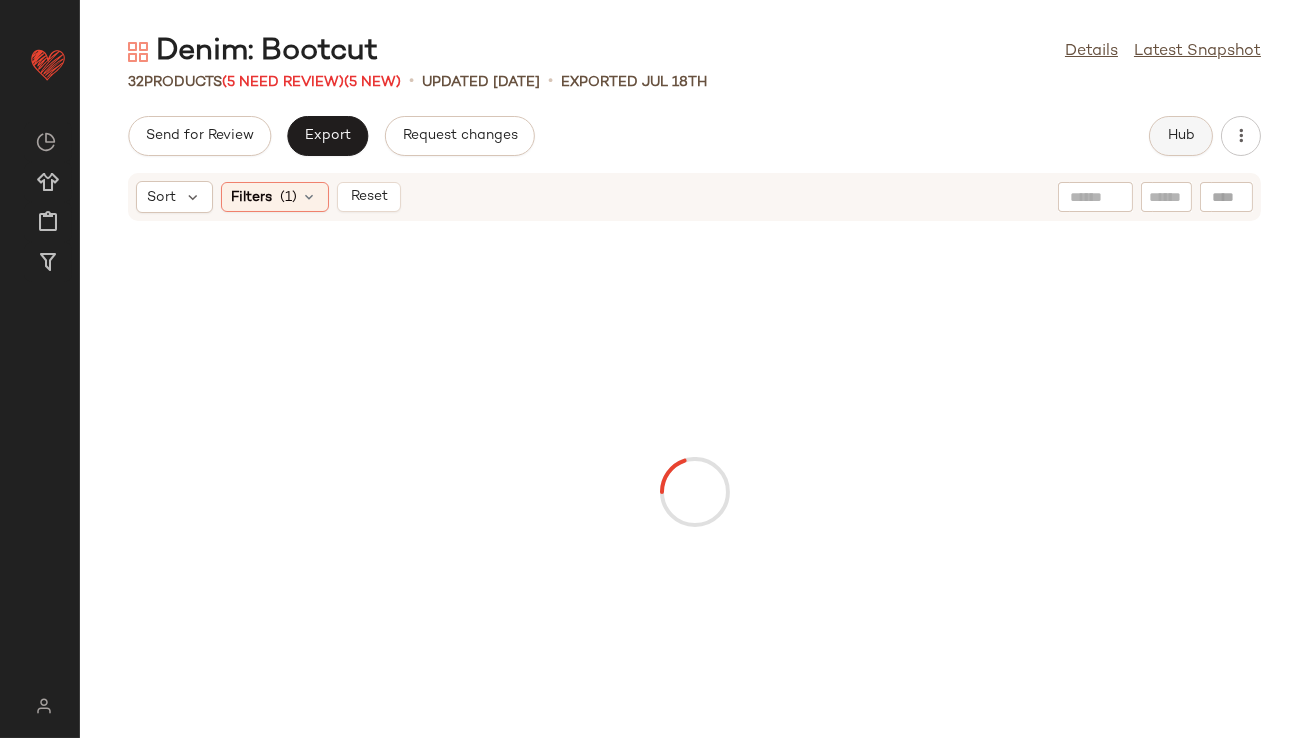 click on "Hub" at bounding box center [1181, 136] 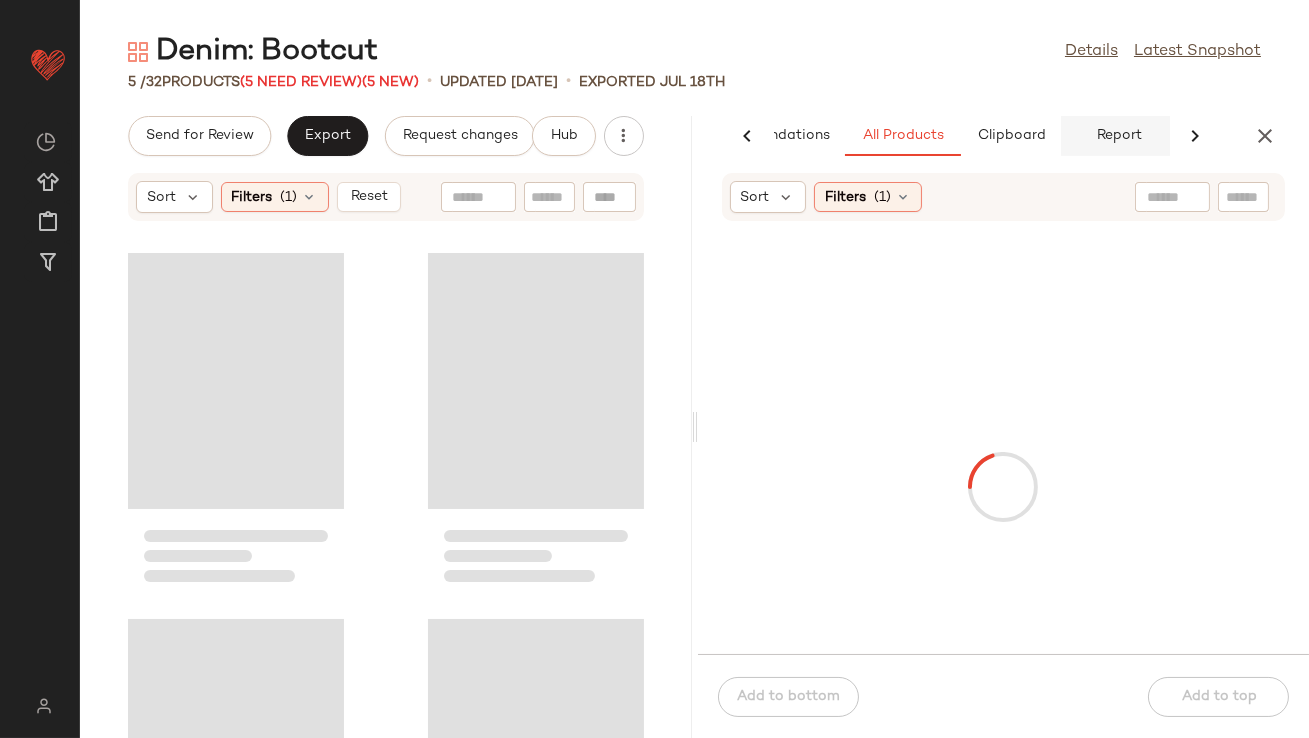 scroll, scrollTop: 0, scrollLeft: 108, axis: horizontal 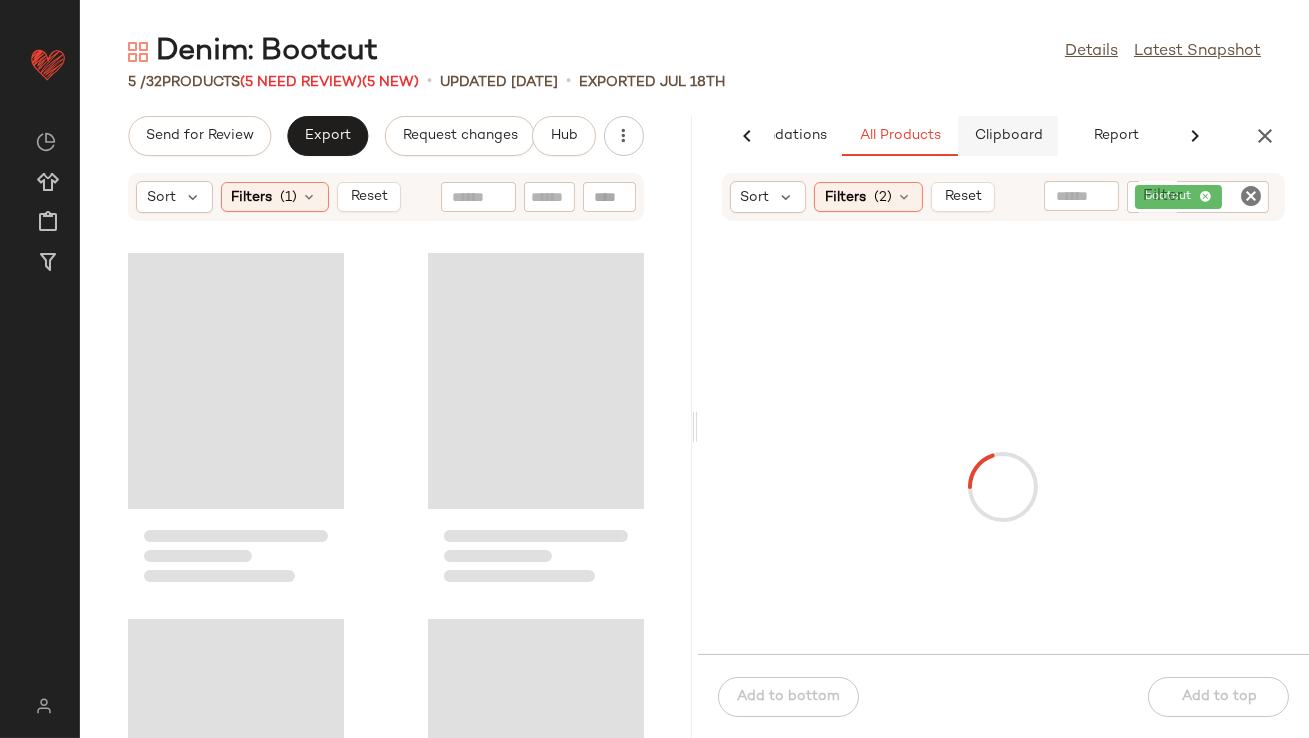 click on "Clipboard" 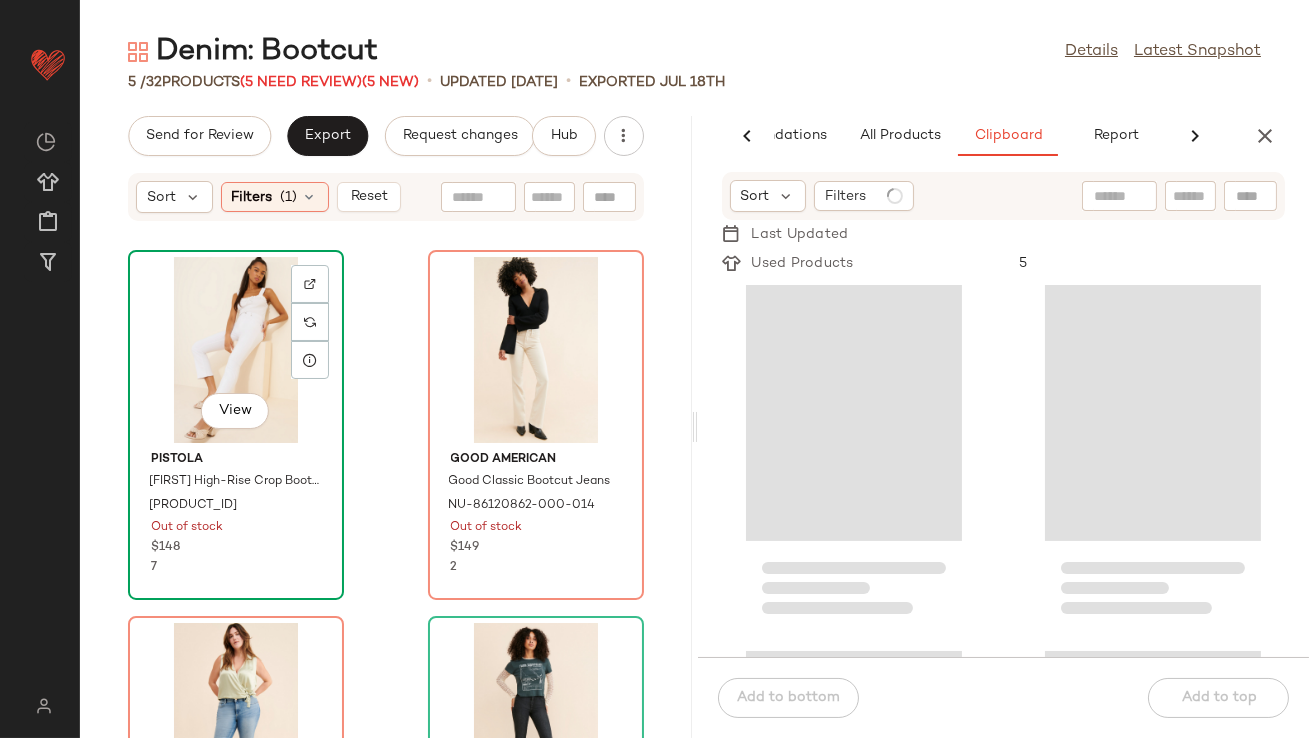 click on "View" 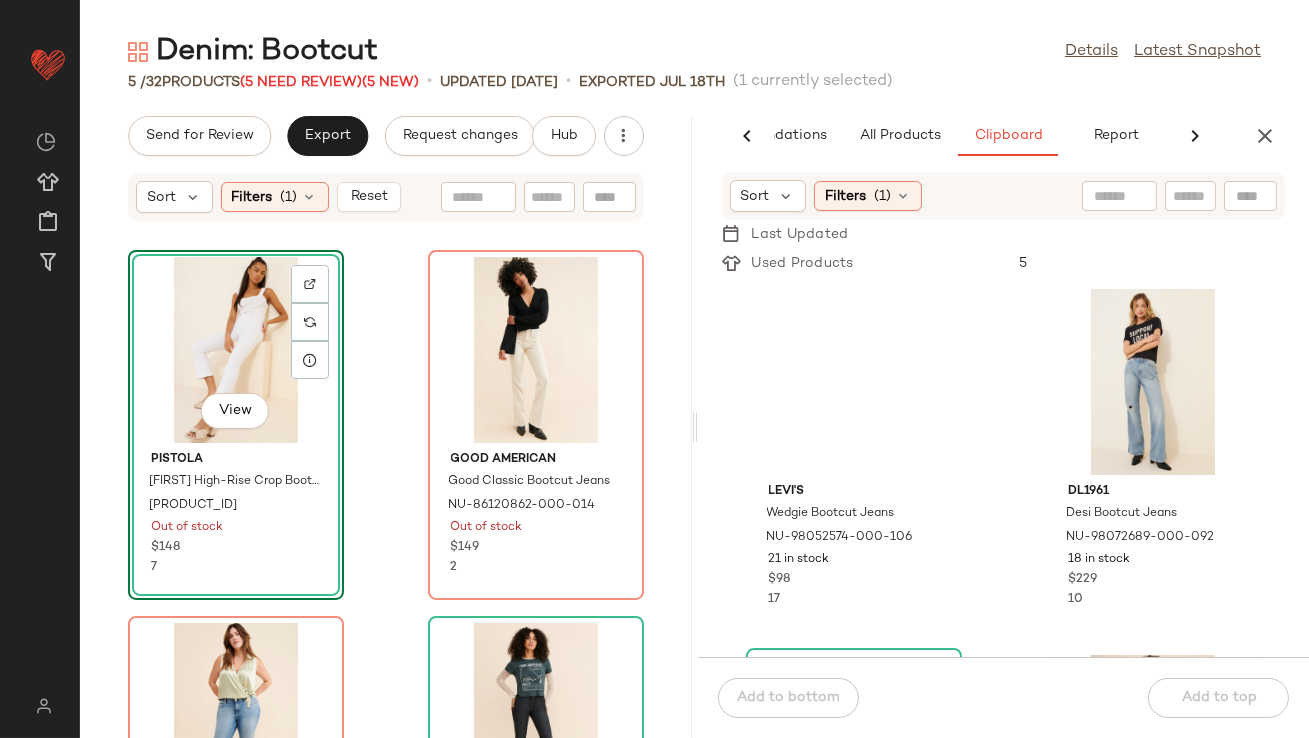 scroll, scrollTop: 609, scrollLeft: 0, axis: vertical 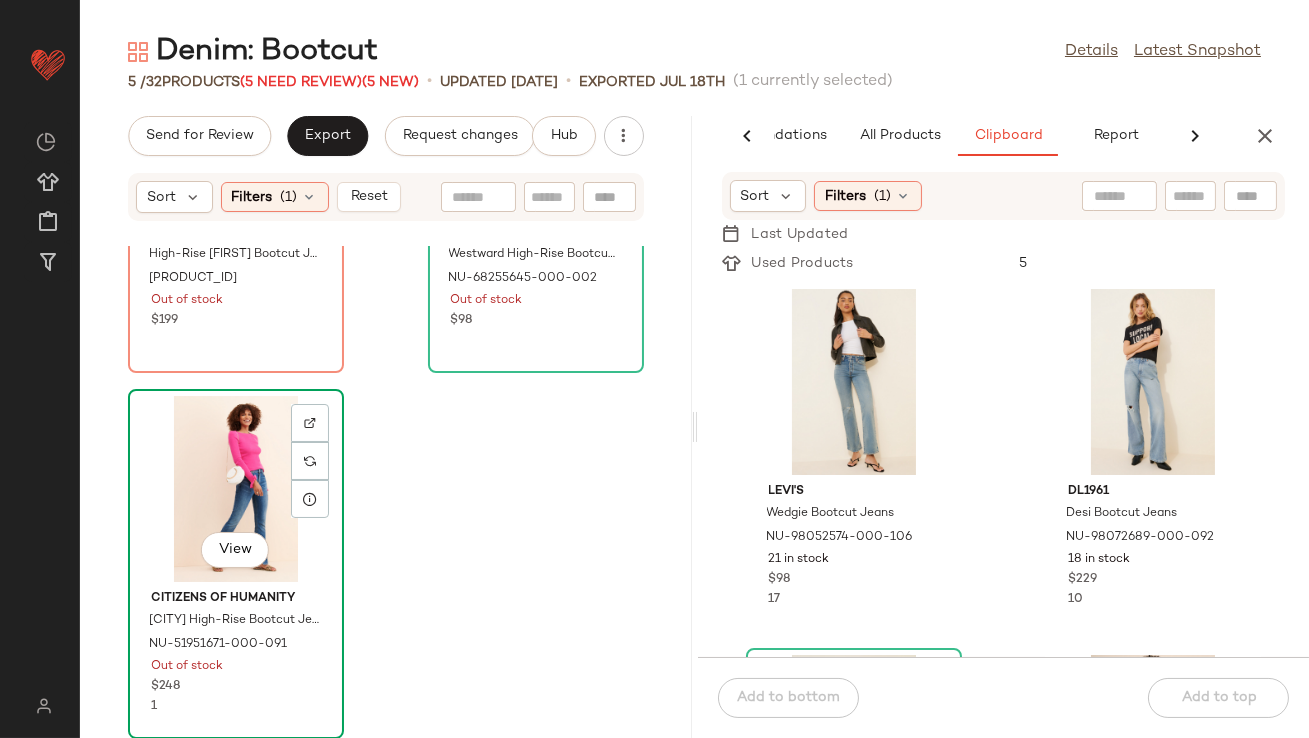 click on "View" 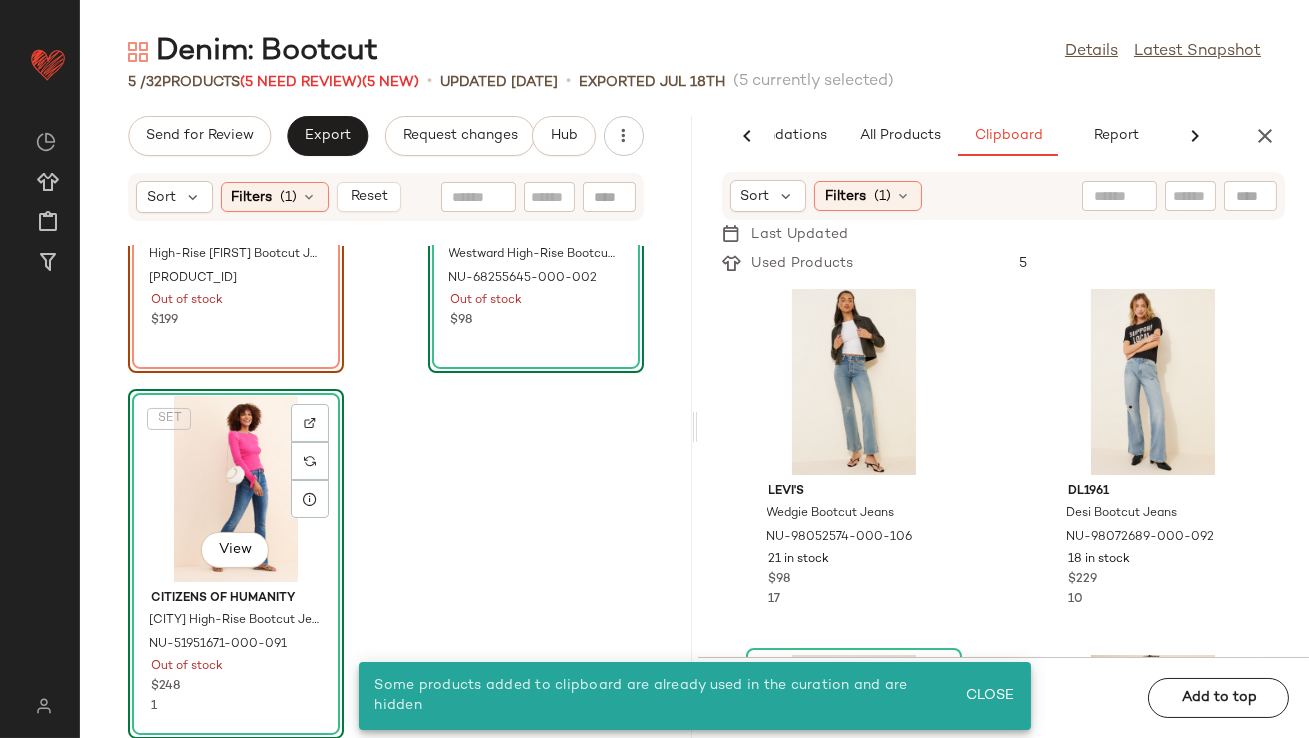 click on "SET   View" 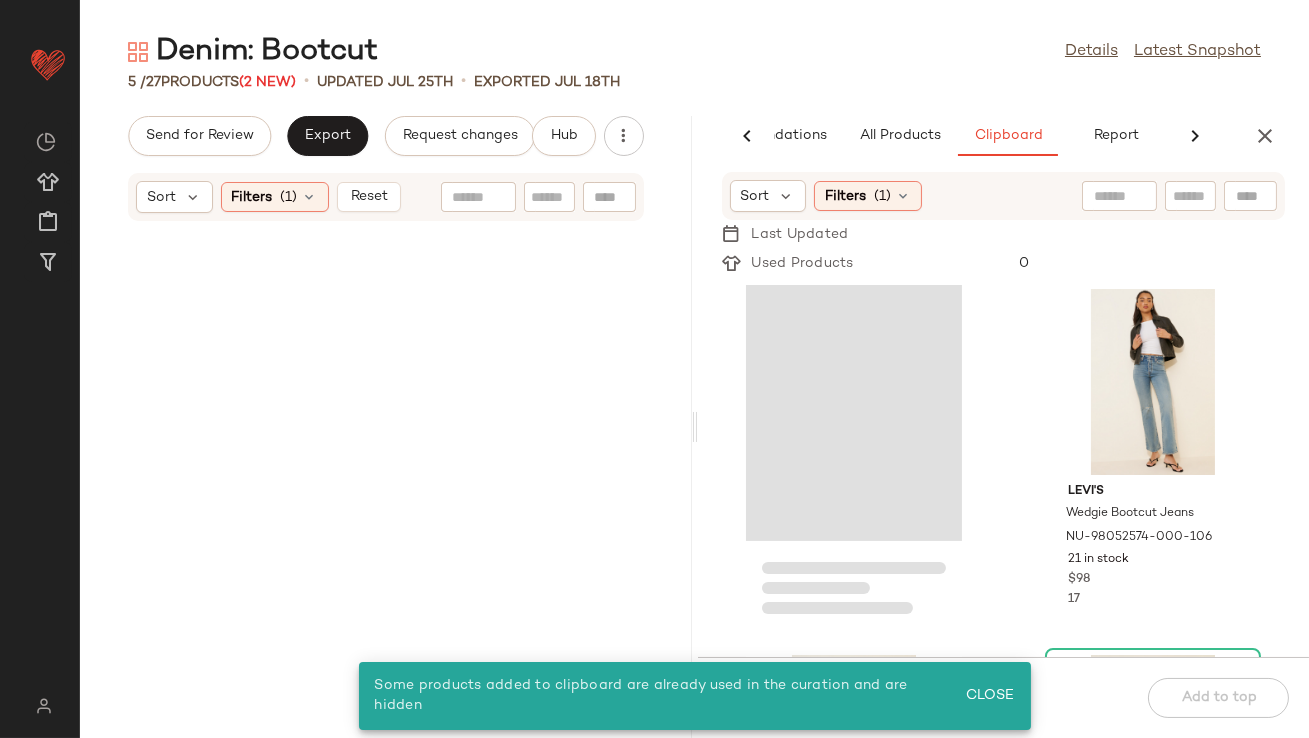 scroll, scrollTop: 0, scrollLeft: 0, axis: both 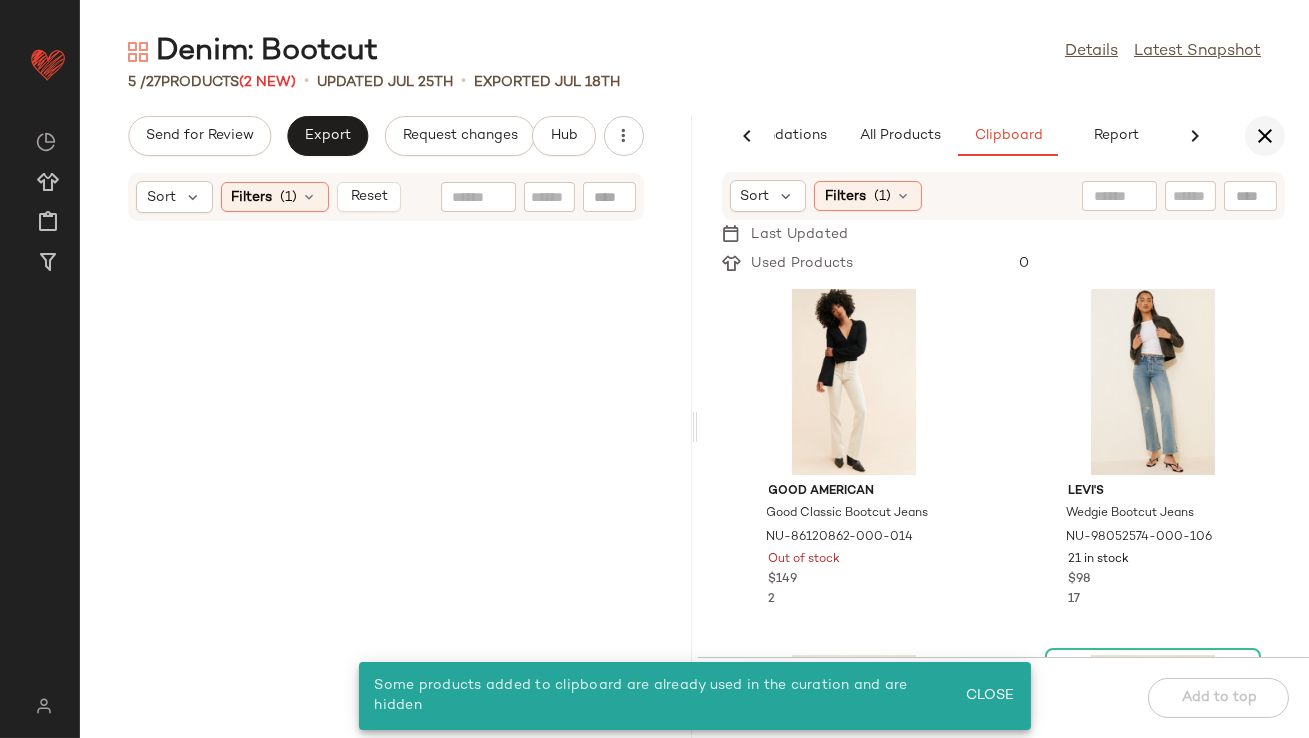 click 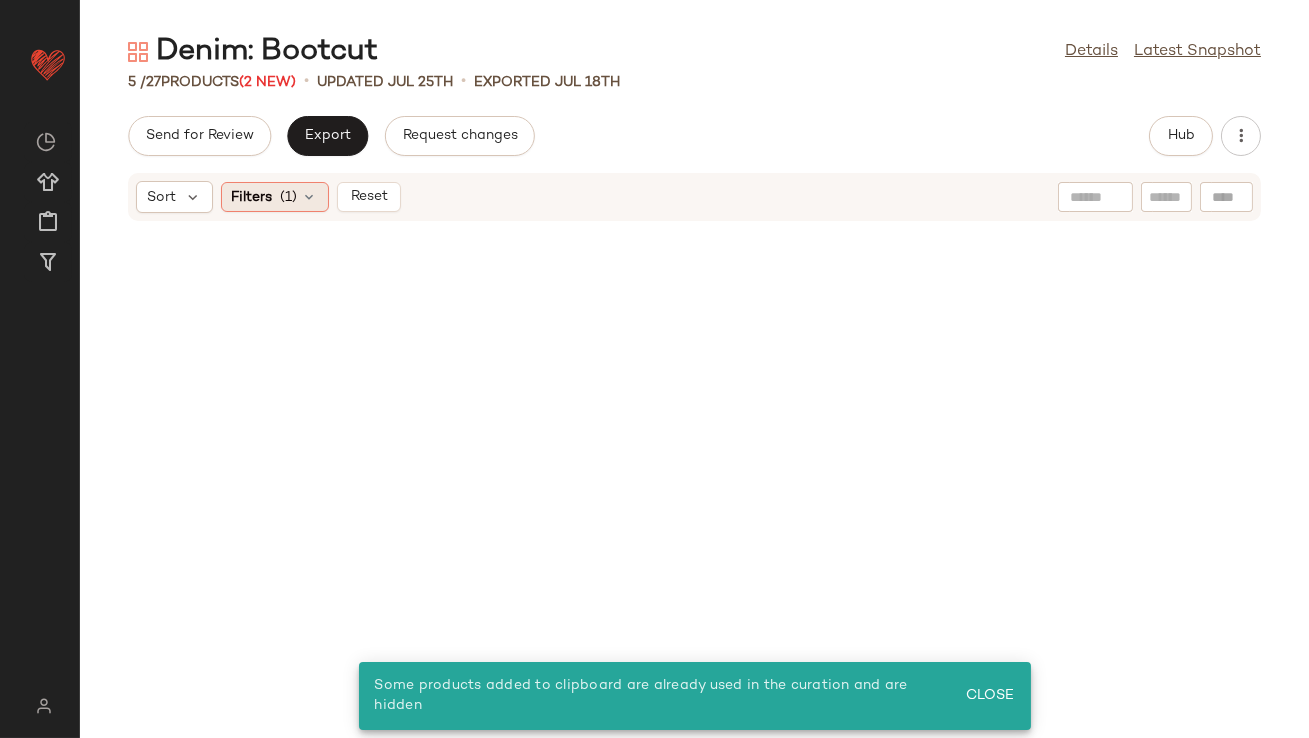 click at bounding box center [310, 197] 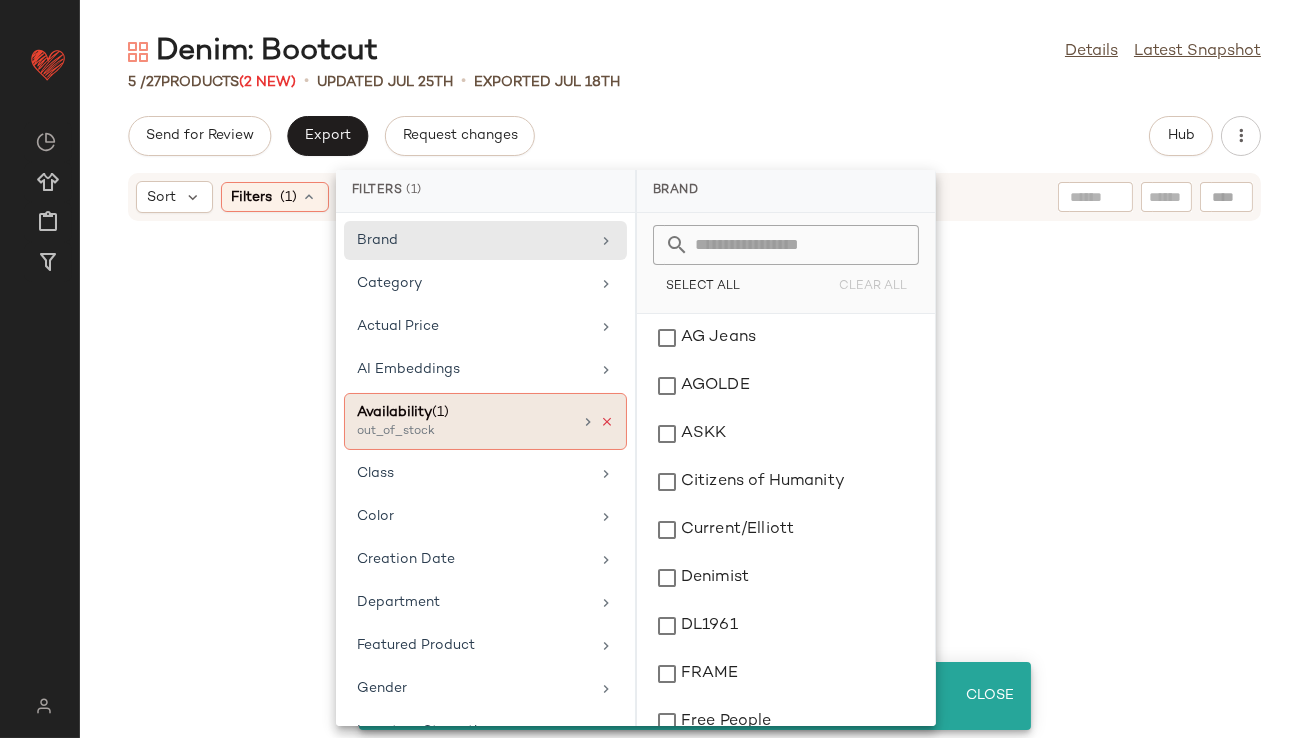 click at bounding box center [607, 422] 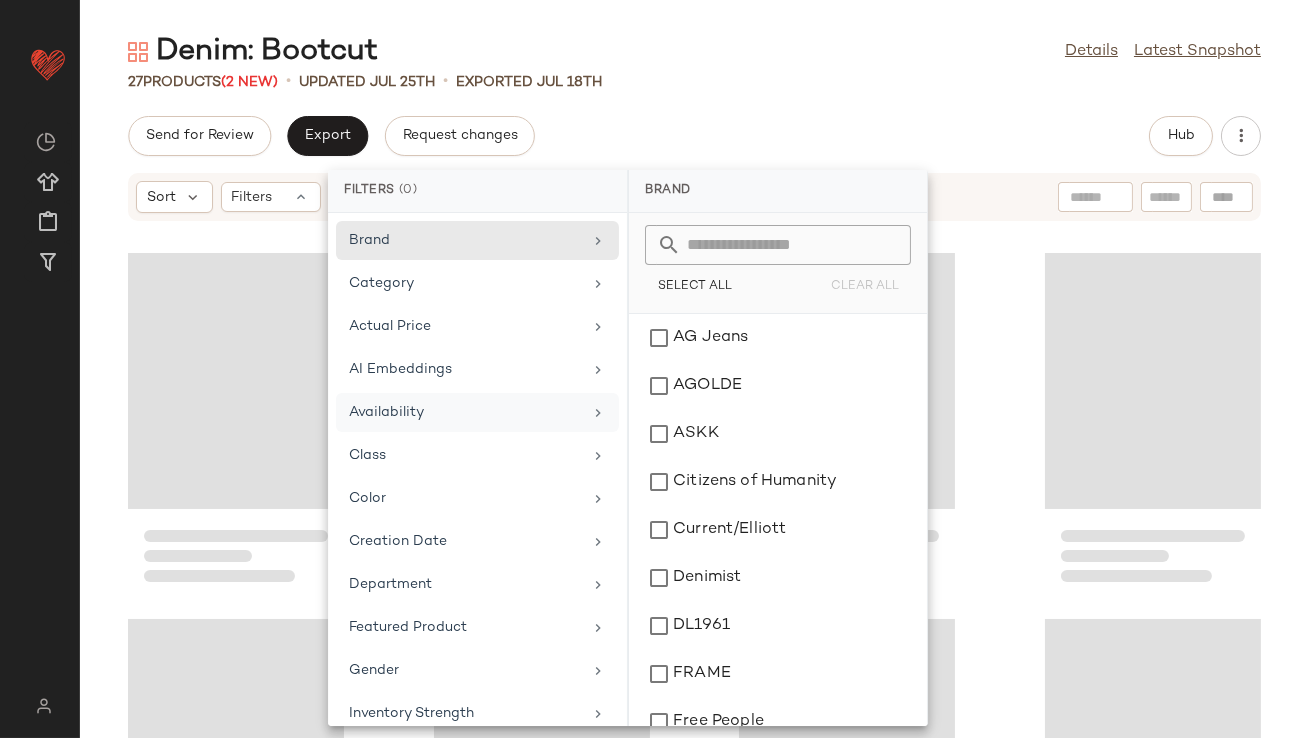 click on "Denim: Bootcut  Details   Latest Snapshot  27   Products  (2 New)  •   updated Jul 25th  •  Exported Jul 18th  Send for Review   Export   Request changes   Hub  Sort  Filters" at bounding box center (694, 385) 